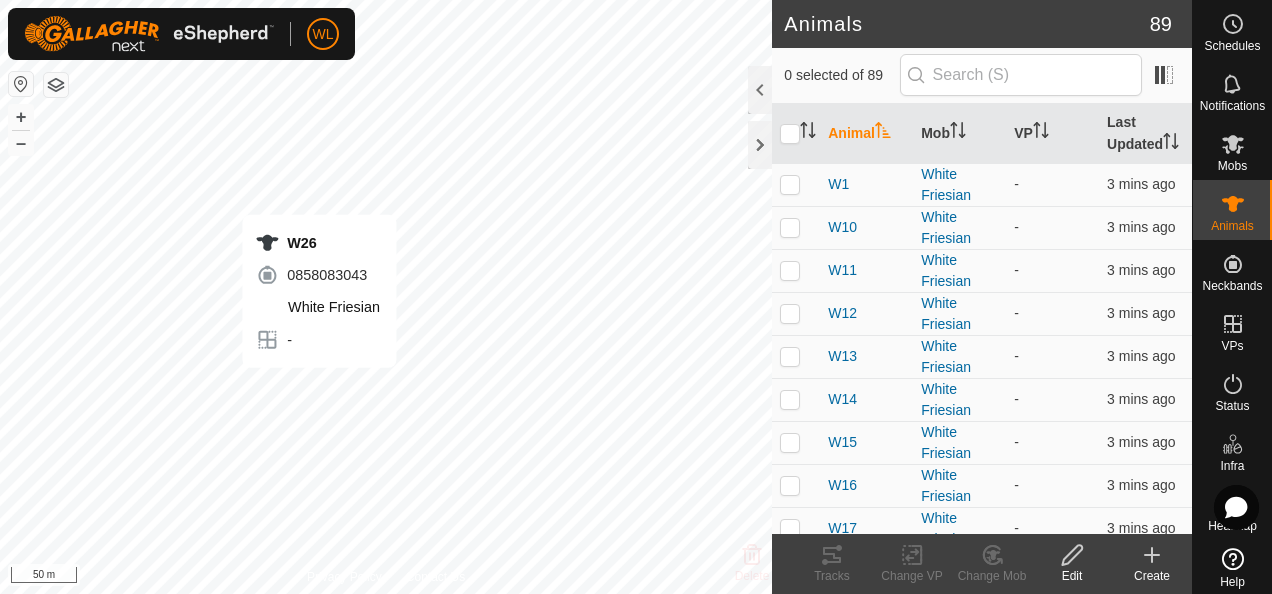 scroll, scrollTop: 0, scrollLeft: 0, axis: both 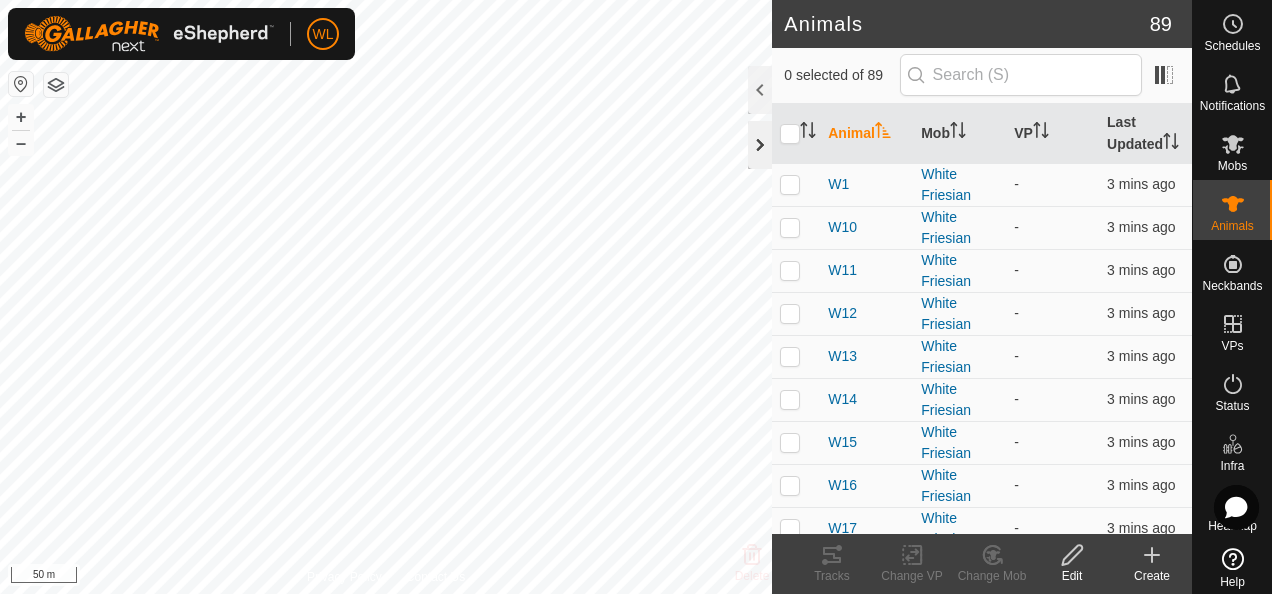 click 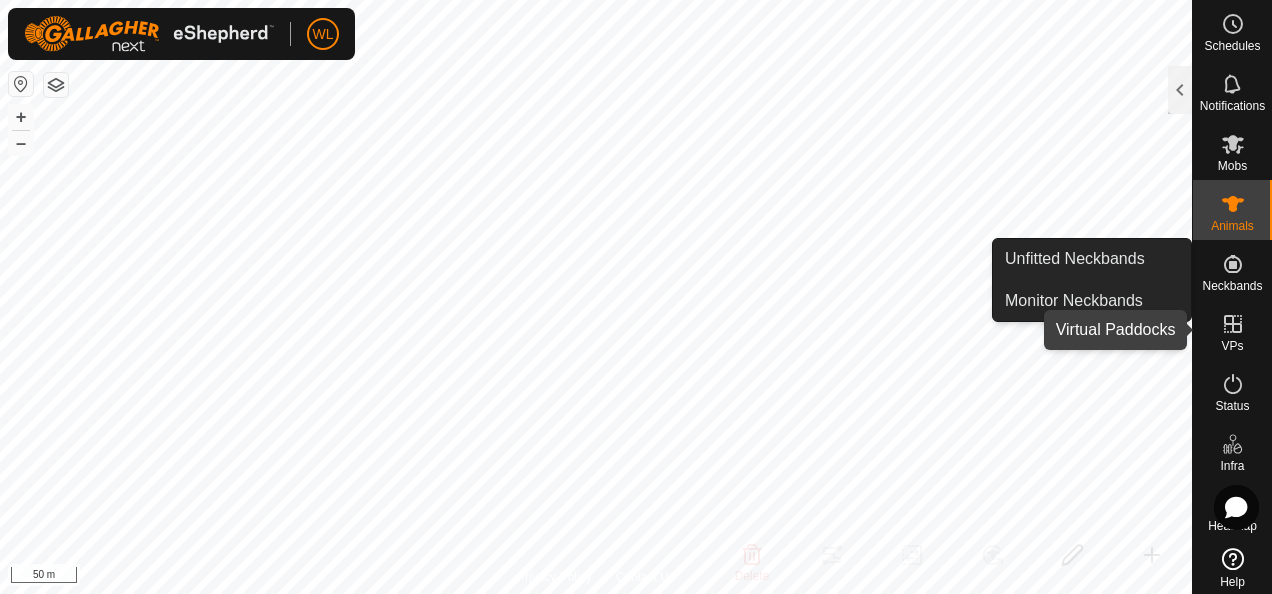 click at bounding box center (1233, 324) 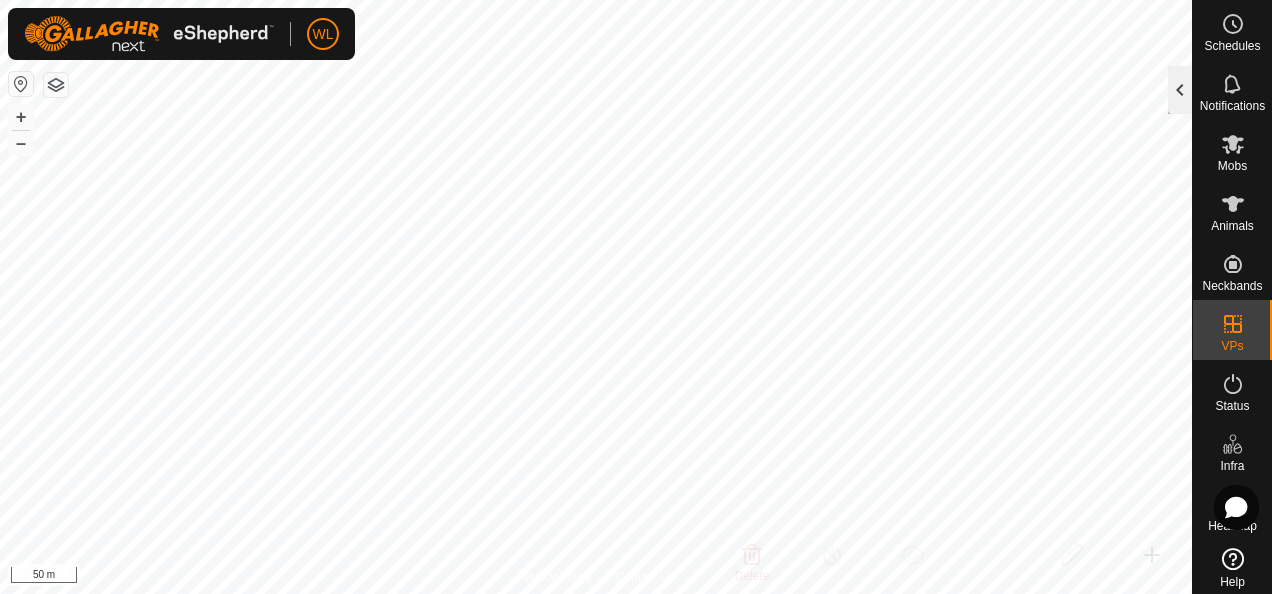 click 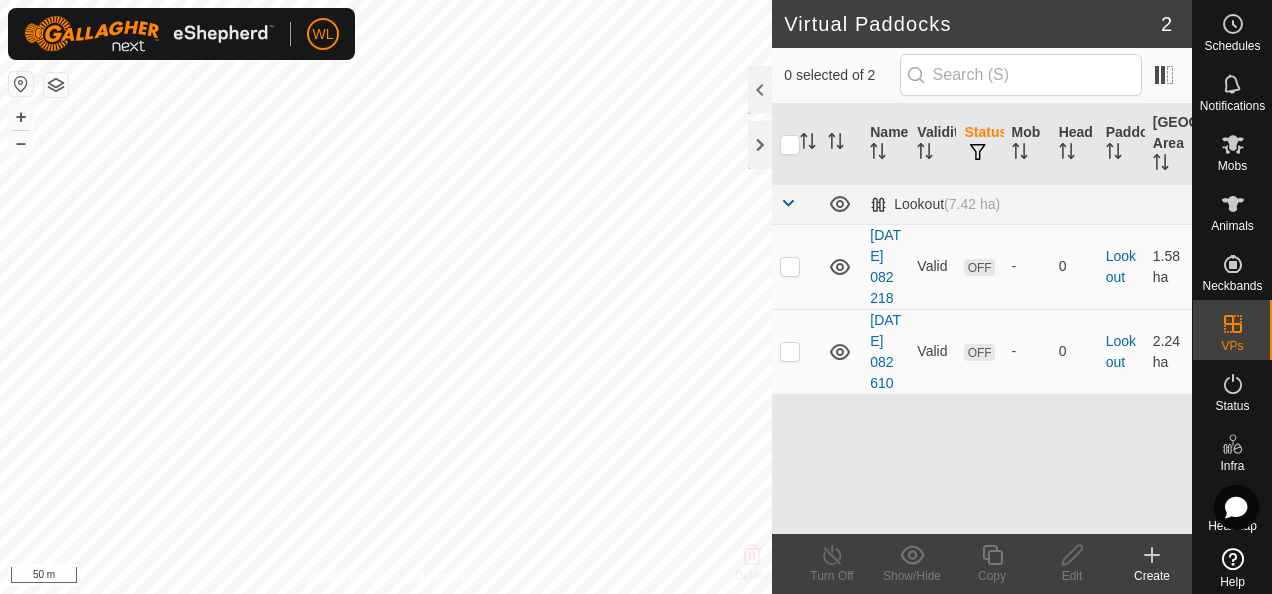 click on "Create" 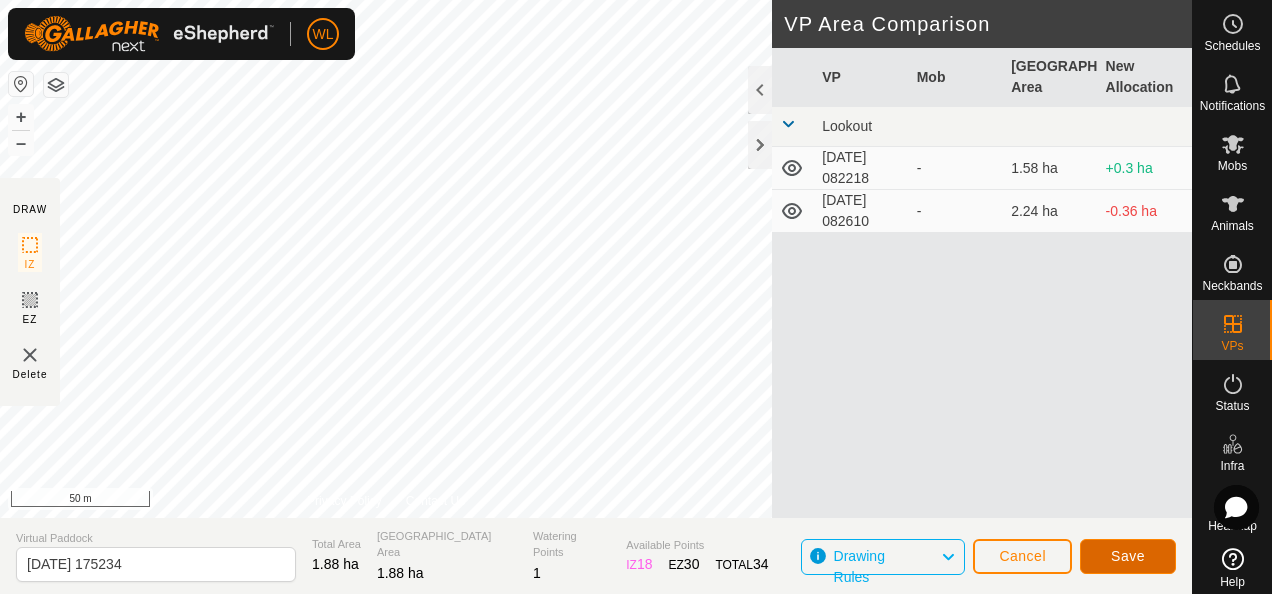 click on "Save" 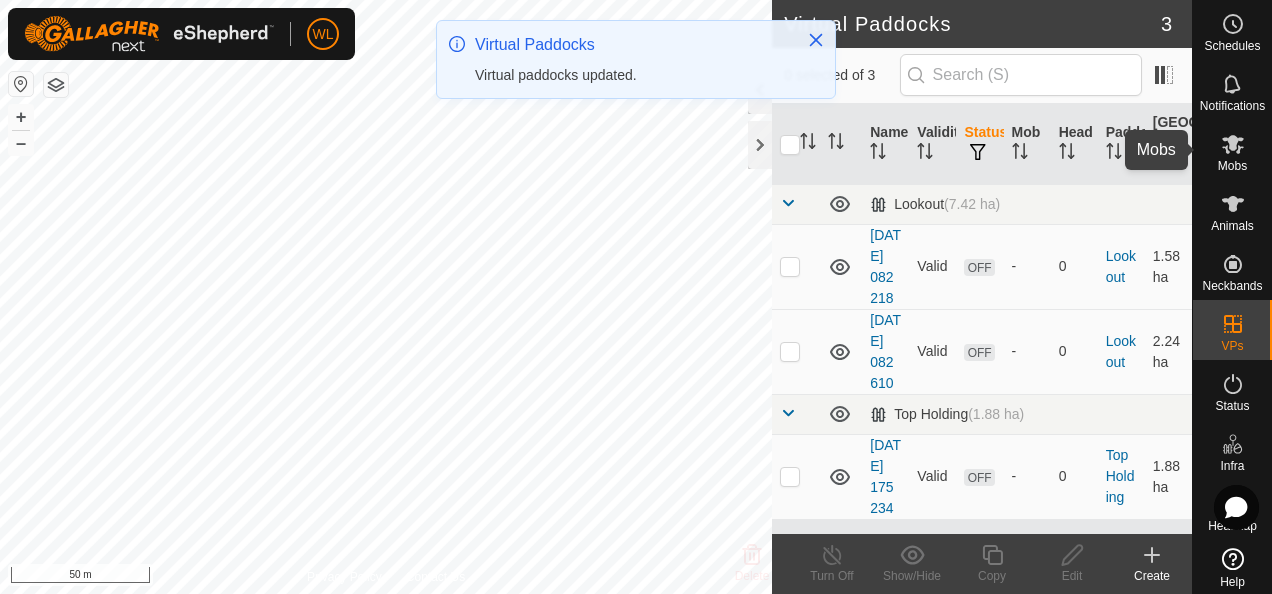 click 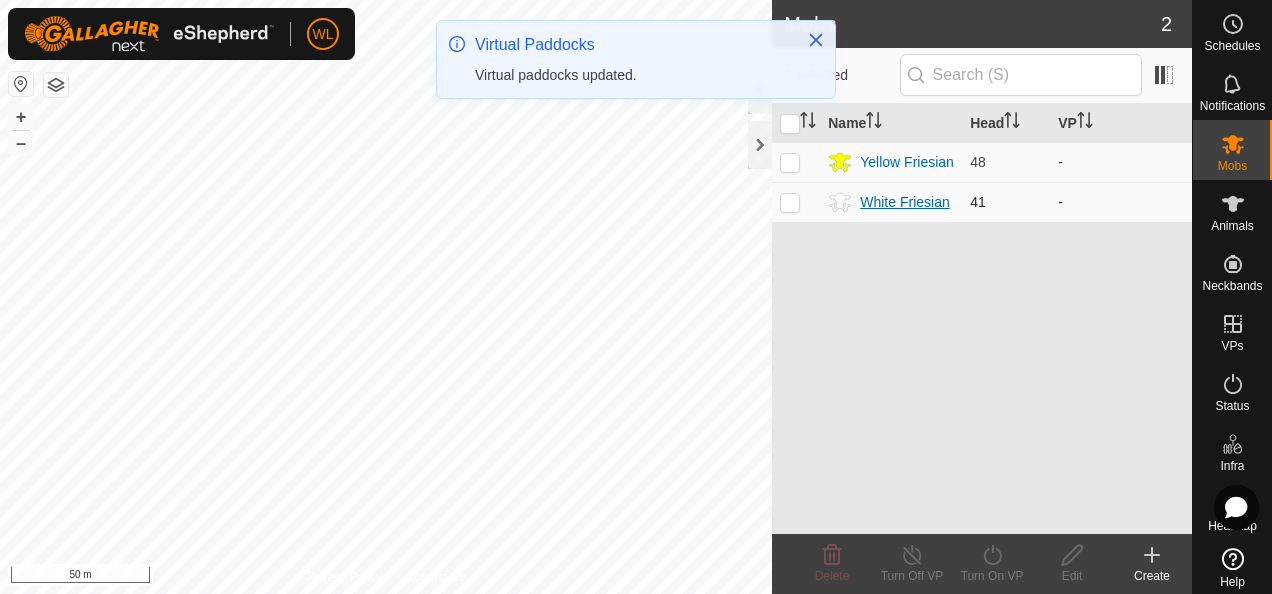 click on "White Friesian" at bounding box center (904, 202) 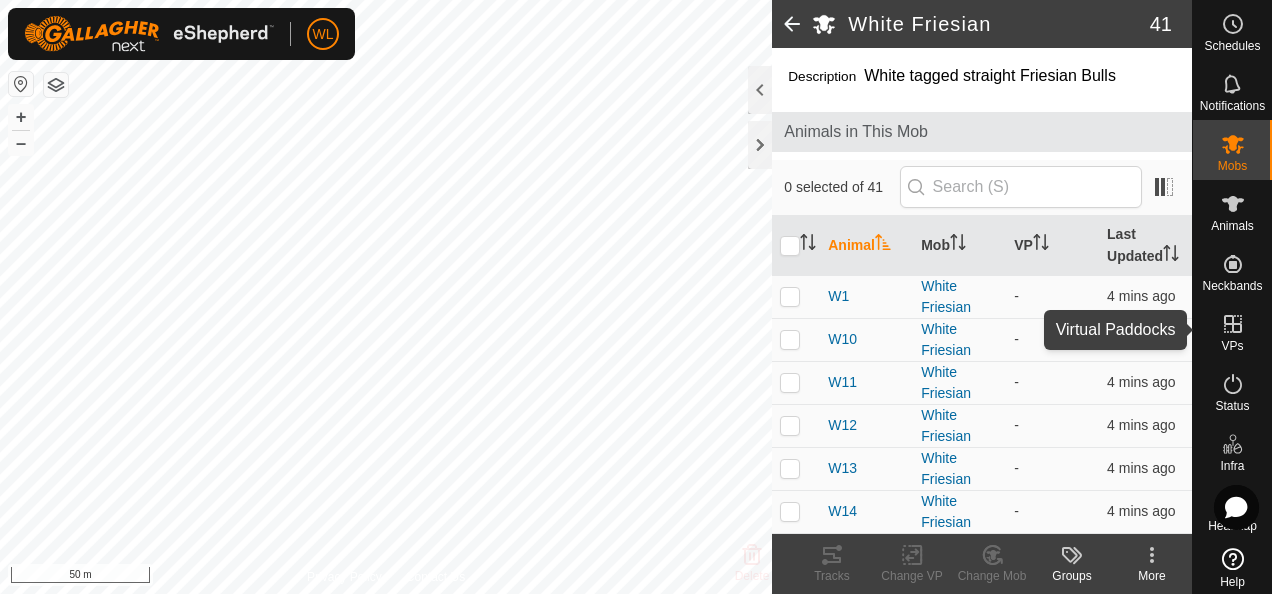 click on "VPs" at bounding box center [1232, 330] 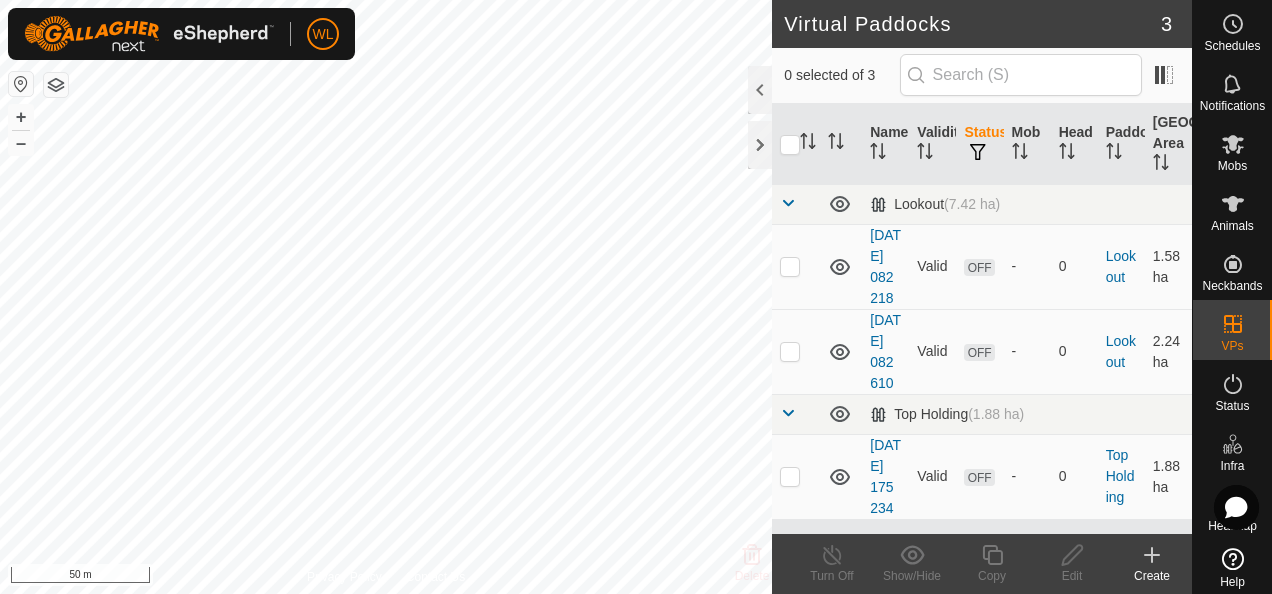 scroll, scrollTop: 109, scrollLeft: 0, axis: vertical 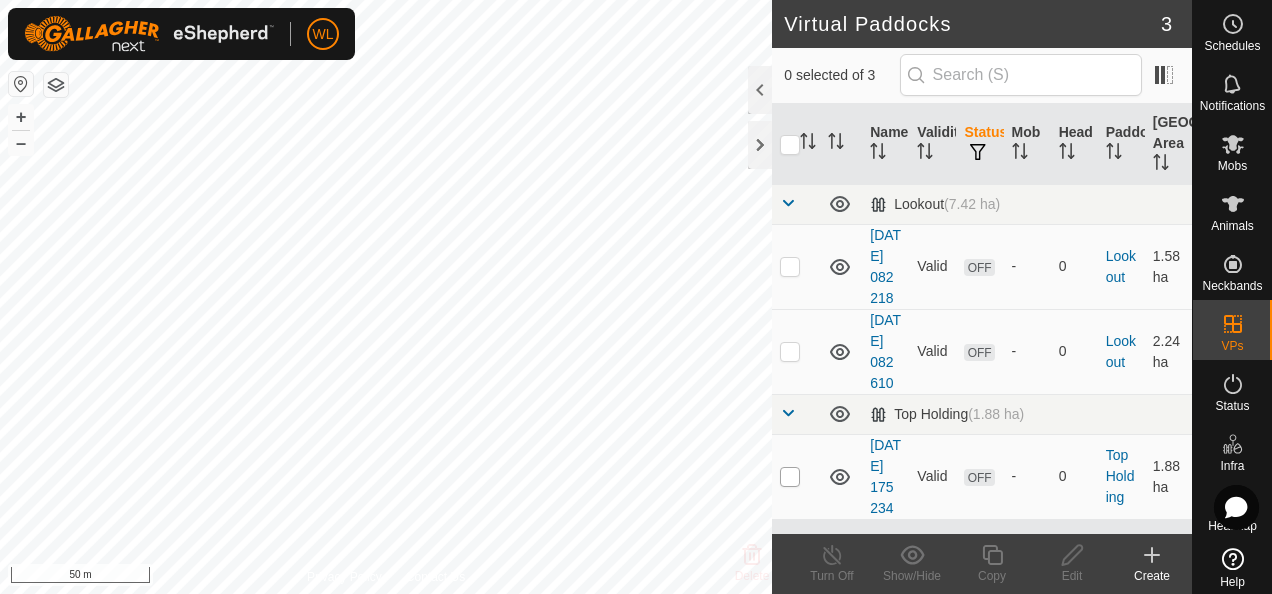 click at bounding box center [790, 477] 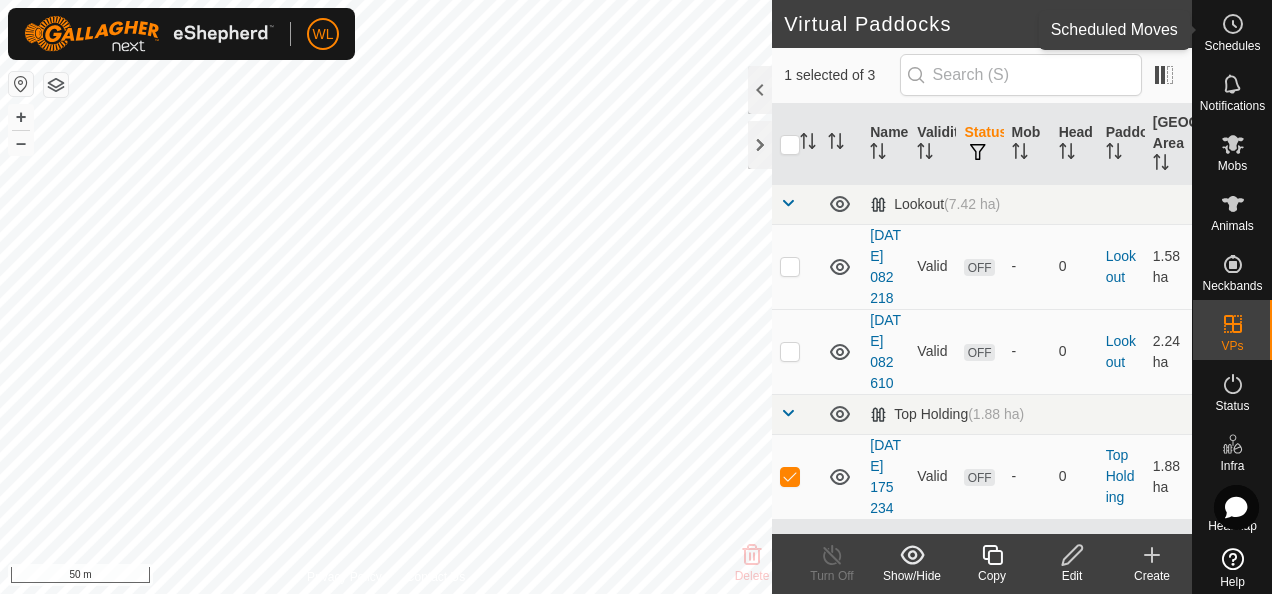 click on "Schedules" at bounding box center [1232, 46] 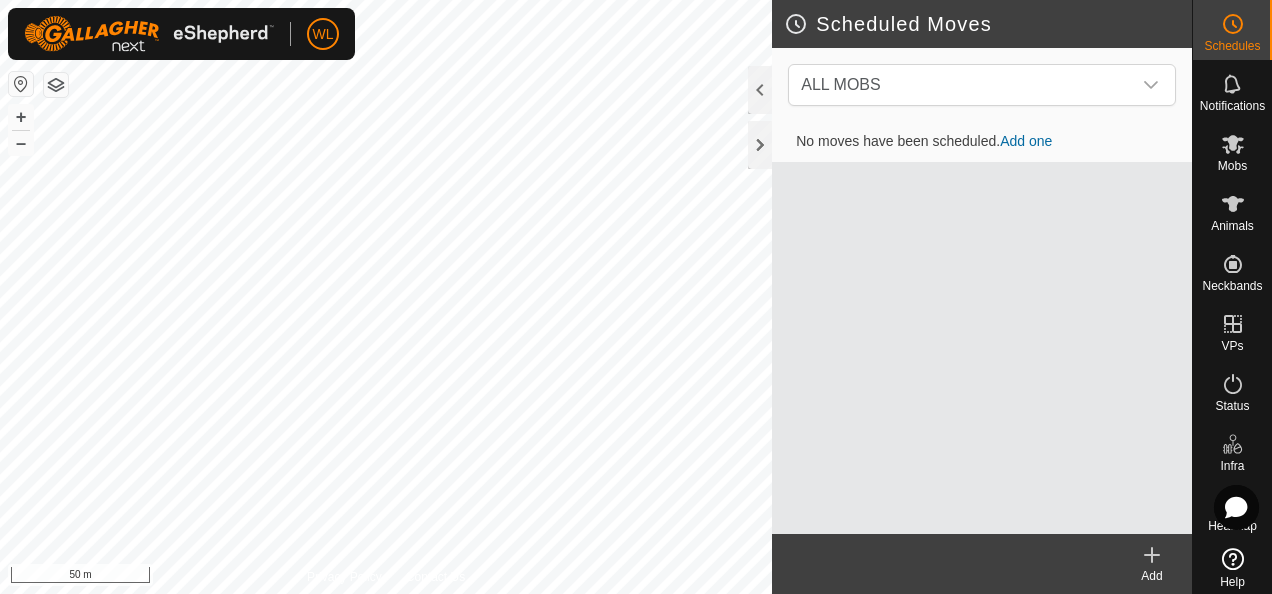 click on "Add" 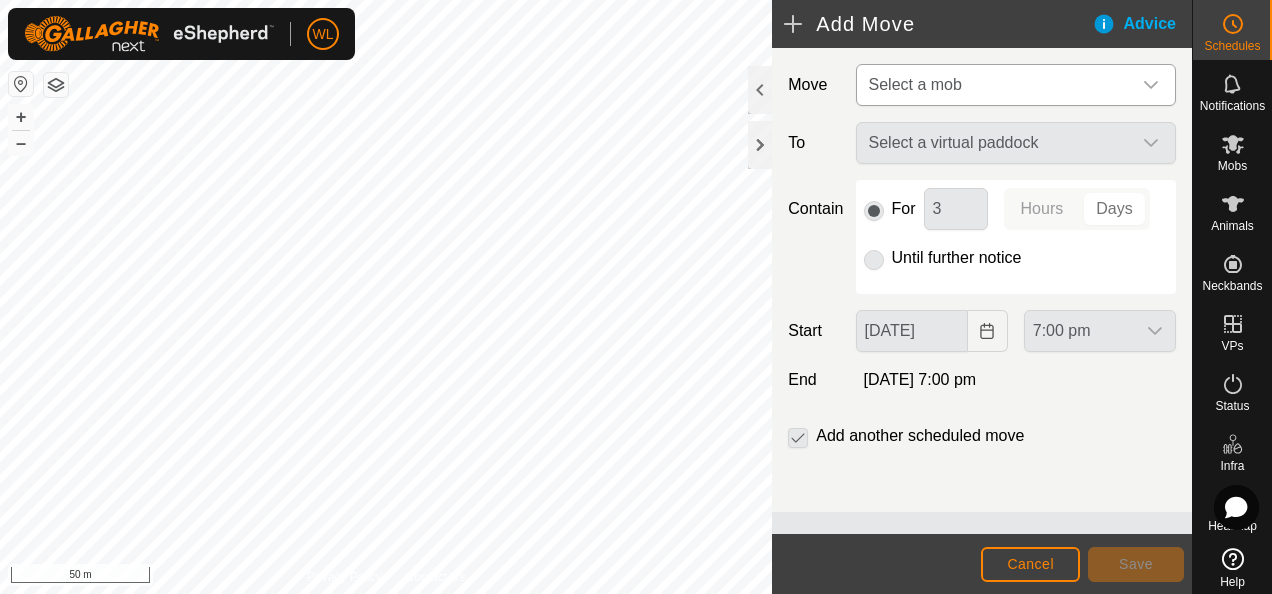 click at bounding box center [1151, 85] 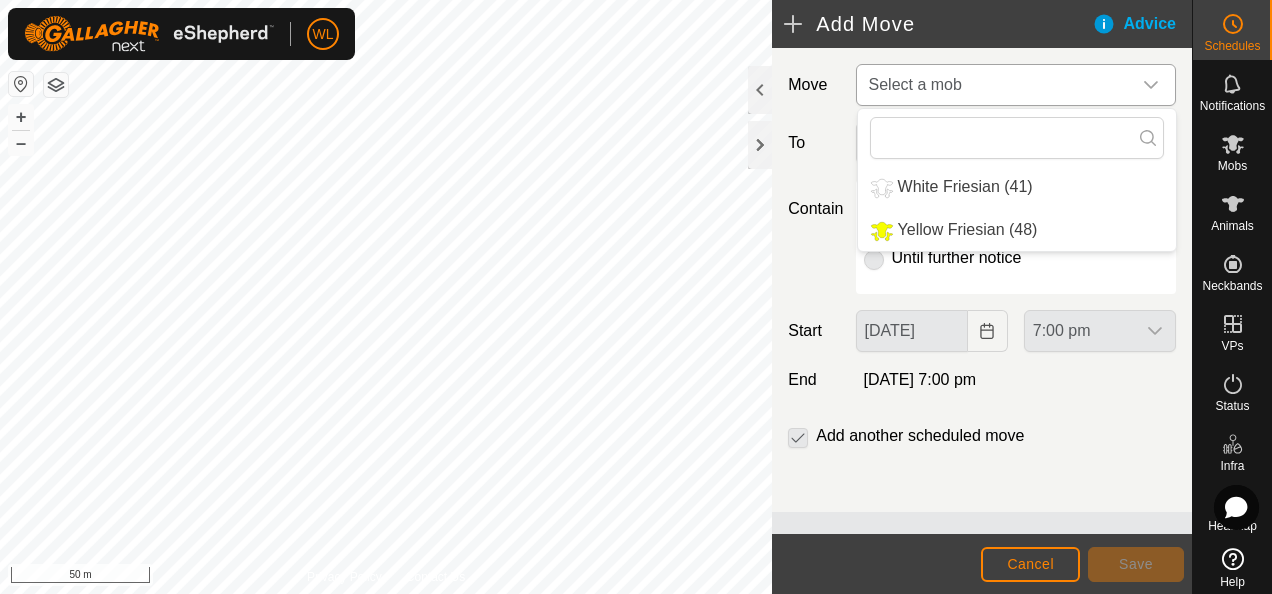 click on "White Friesian  (41)" at bounding box center [1017, 187] 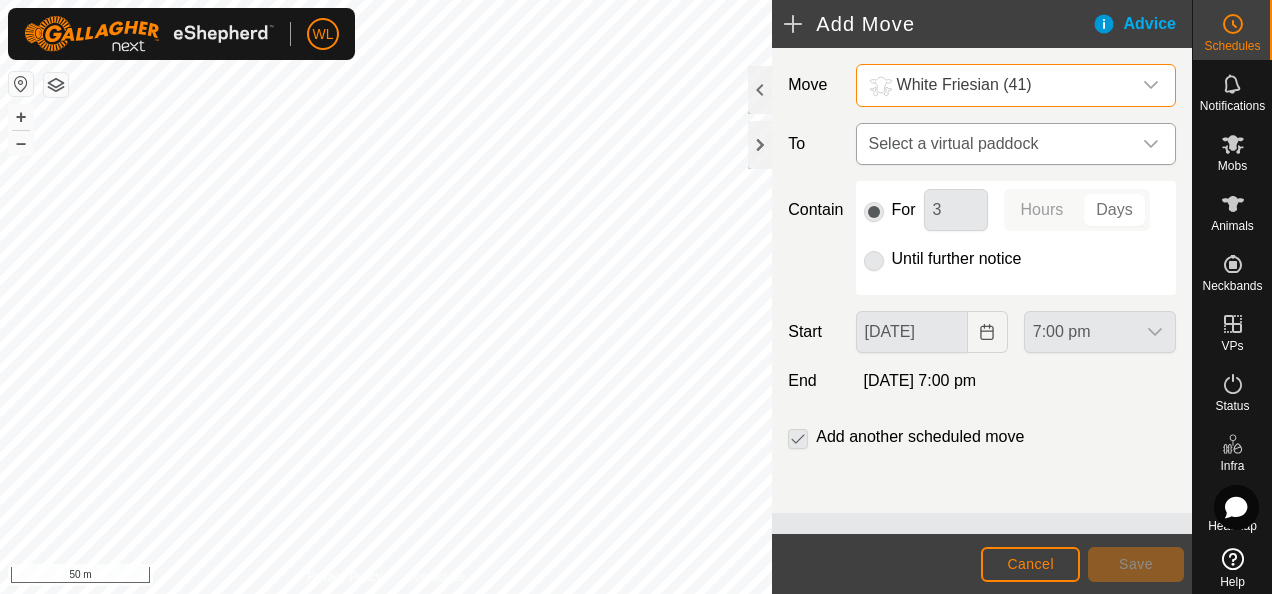 click on "Select a virtual paddock" at bounding box center [996, 144] 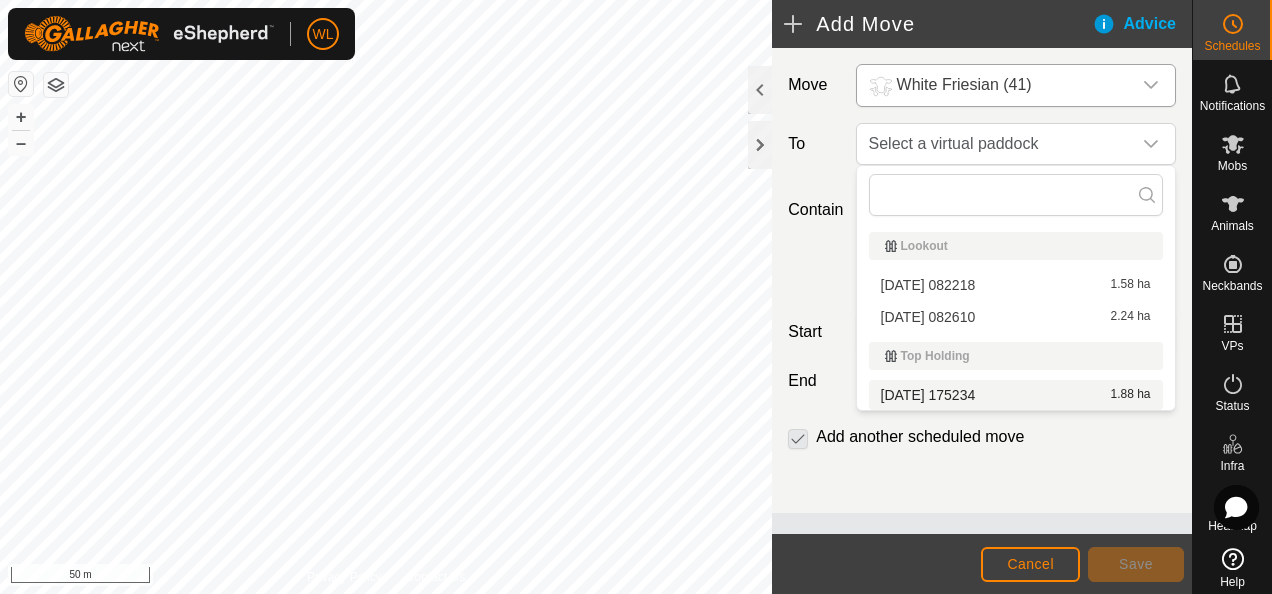 click on "[DATE] 175234  1.88 ha" at bounding box center (1016, 395) 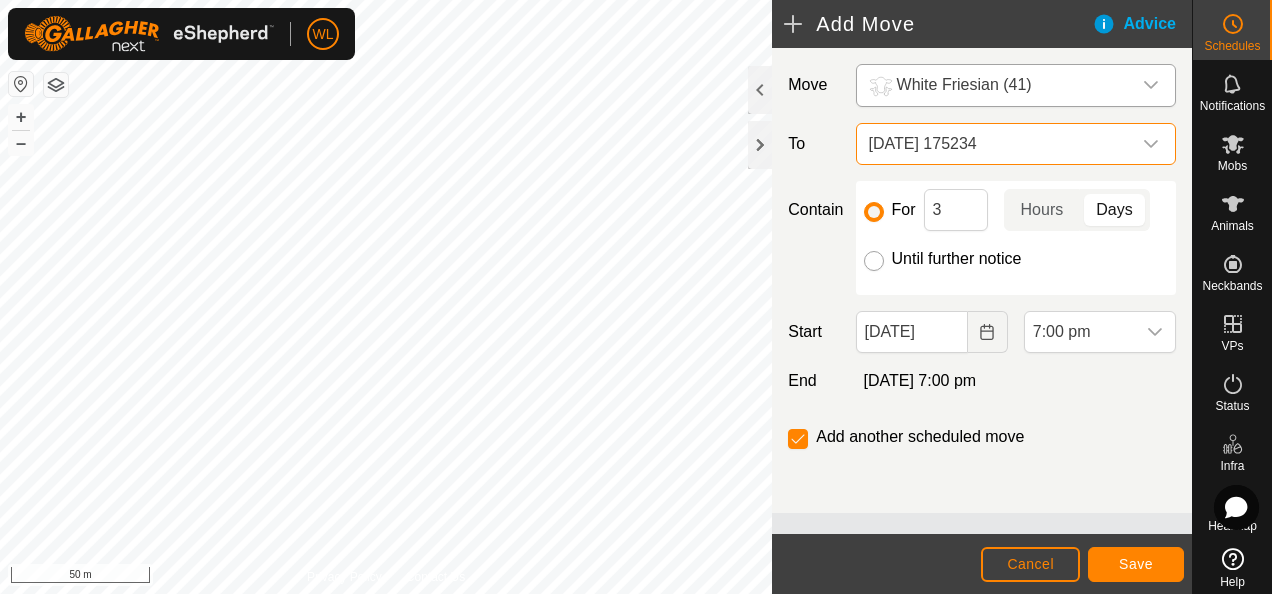 click on "Until further notice" at bounding box center (874, 261) 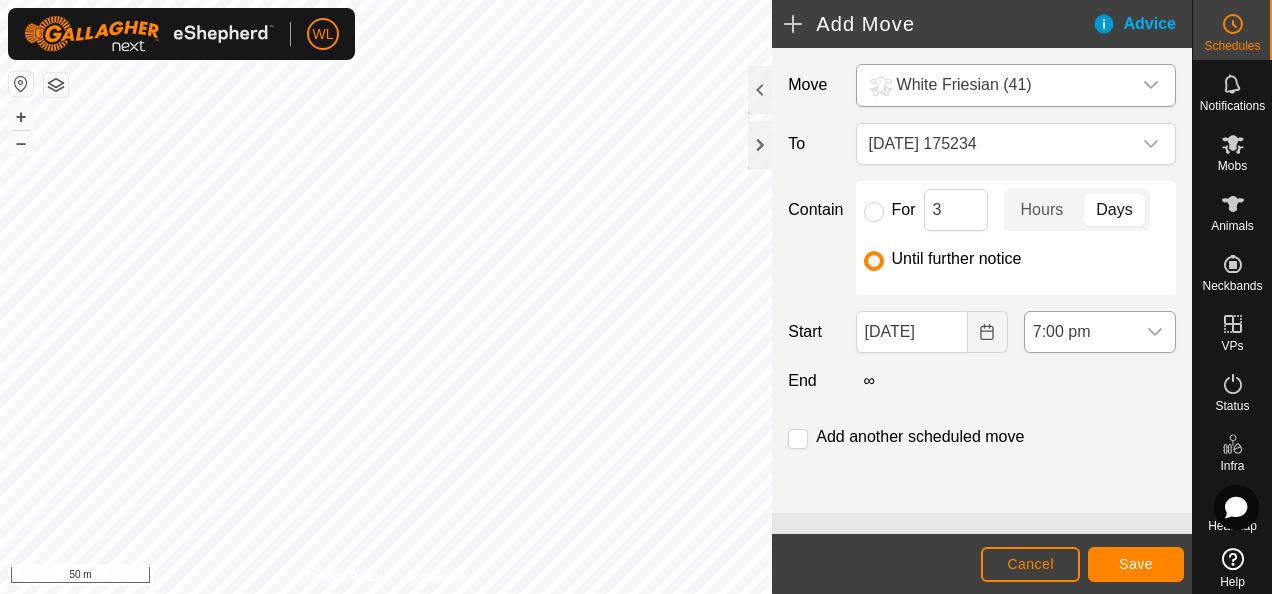 click 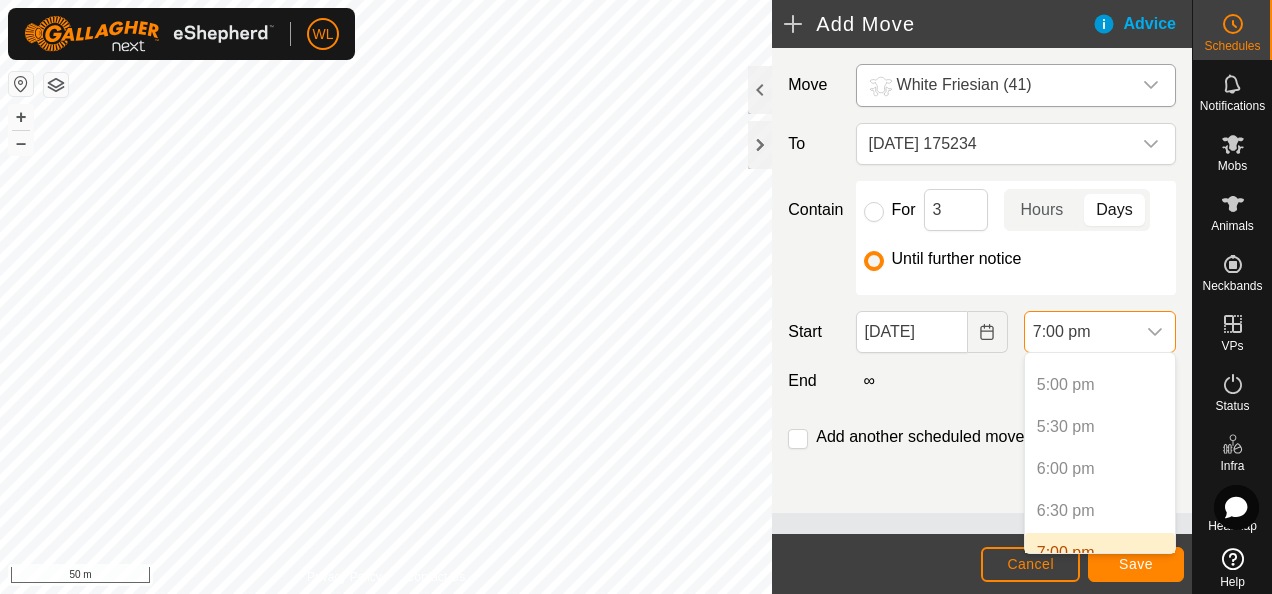 scroll, scrollTop: 1396, scrollLeft: 0, axis: vertical 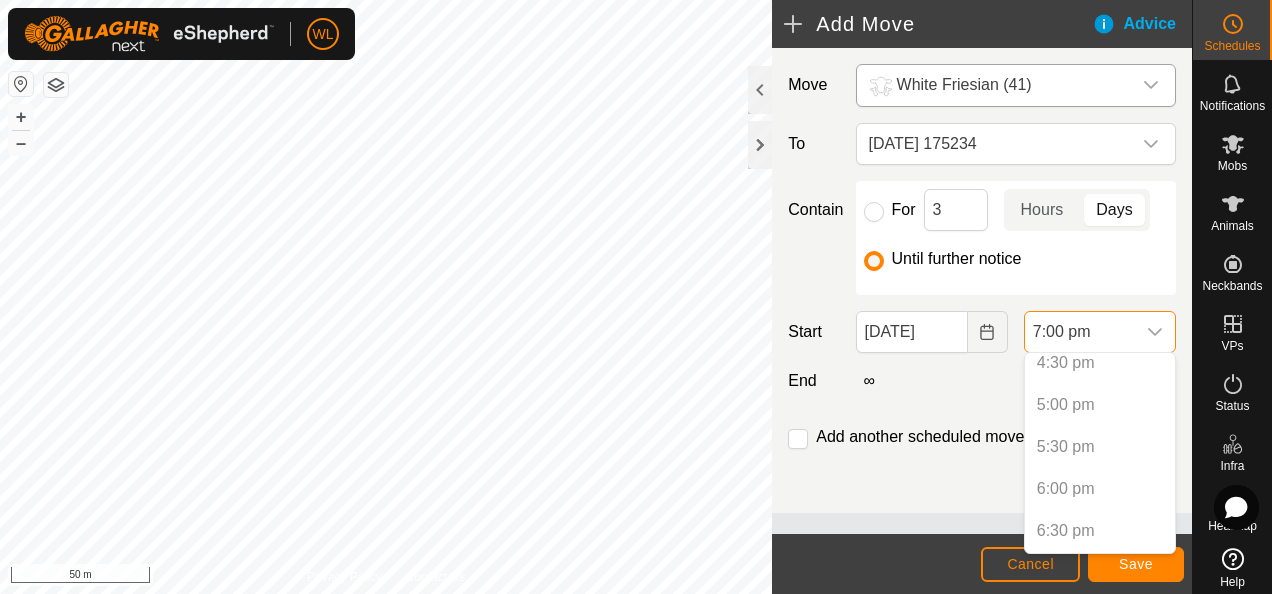 click on "6:00 pm" at bounding box center (1100, 489) 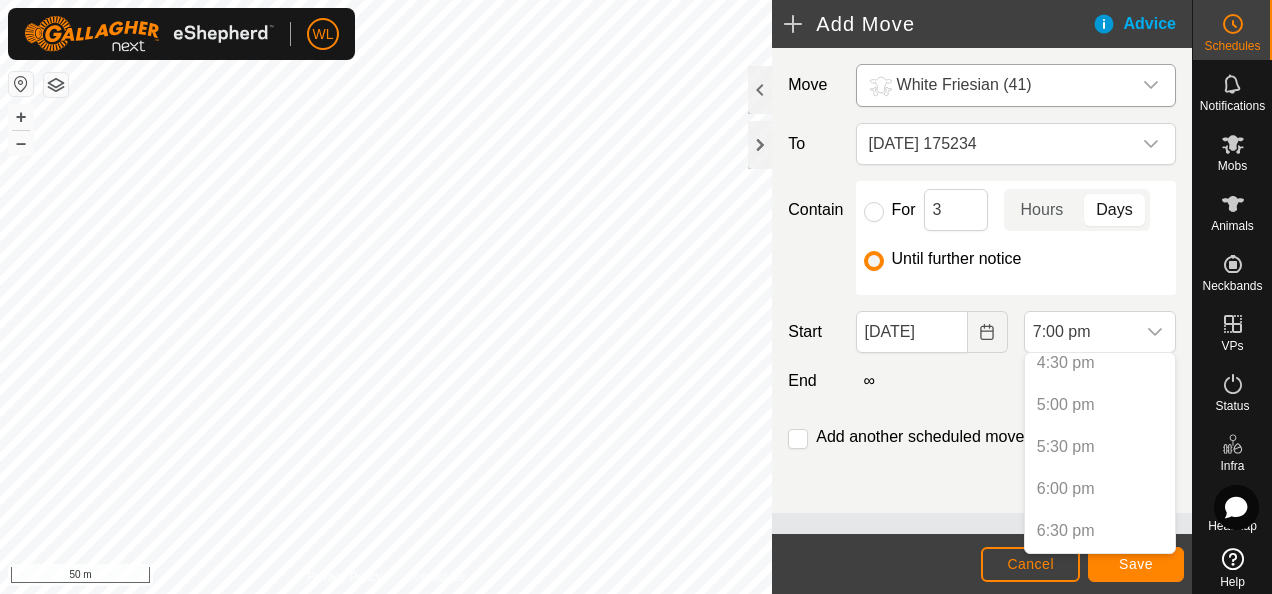 click on "6:00 pm" at bounding box center (1100, 489) 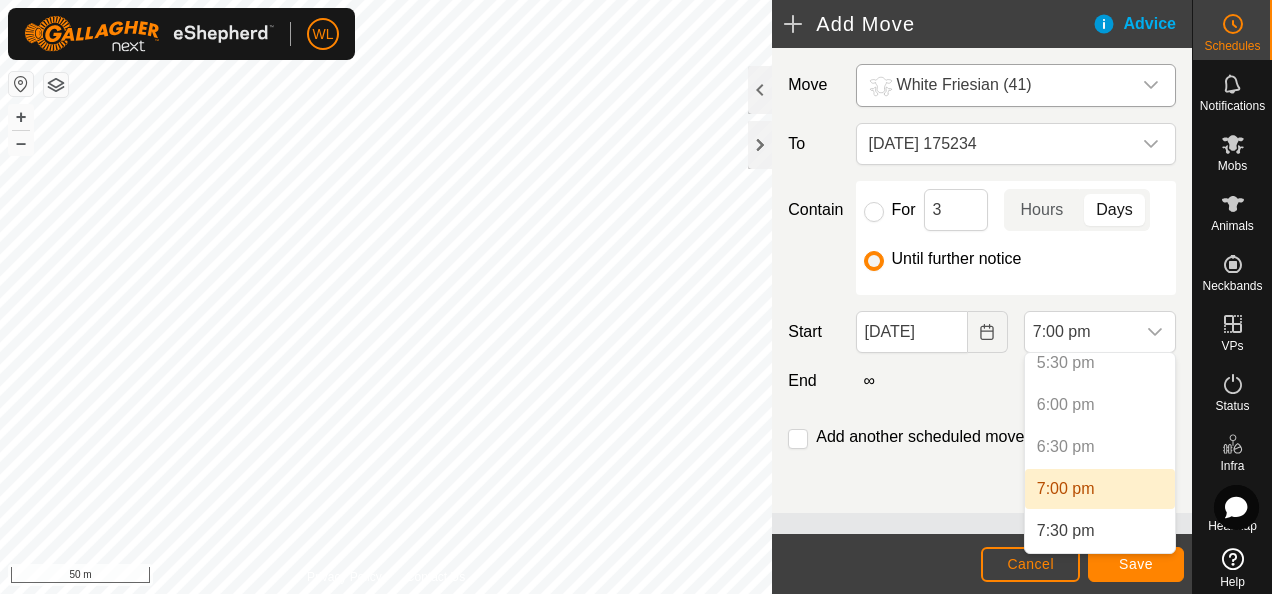 scroll, scrollTop: 1486, scrollLeft: 0, axis: vertical 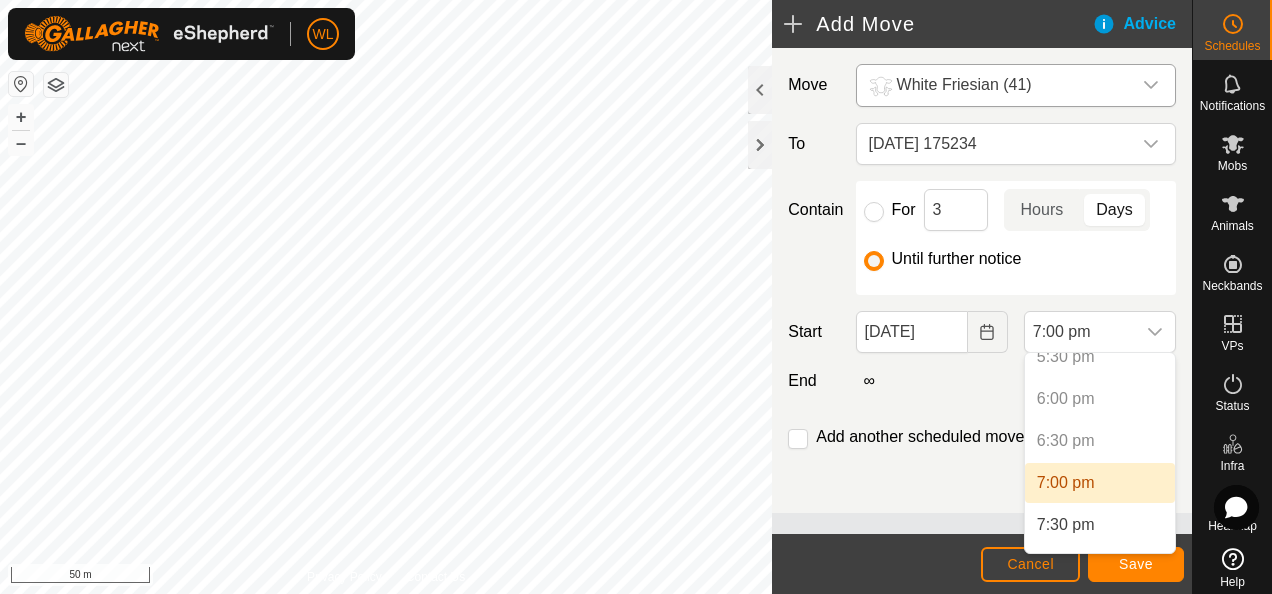click on "6:00 pm" at bounding box center (1100, 399) 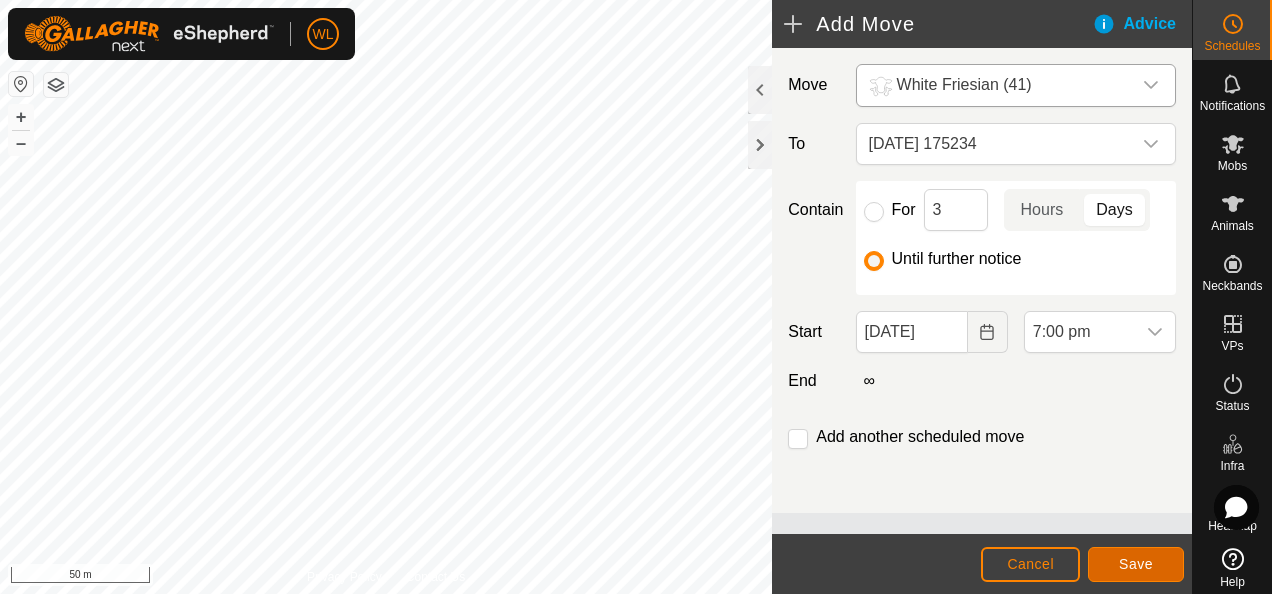 click on "Save" 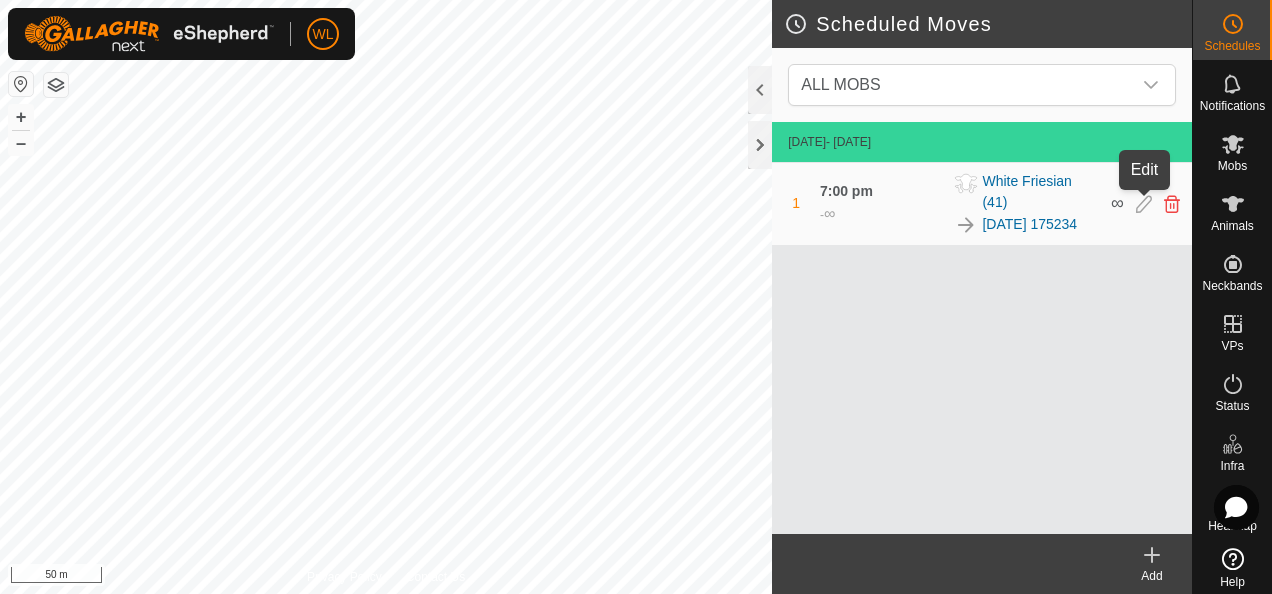 click at bounding box center [1144, 204] 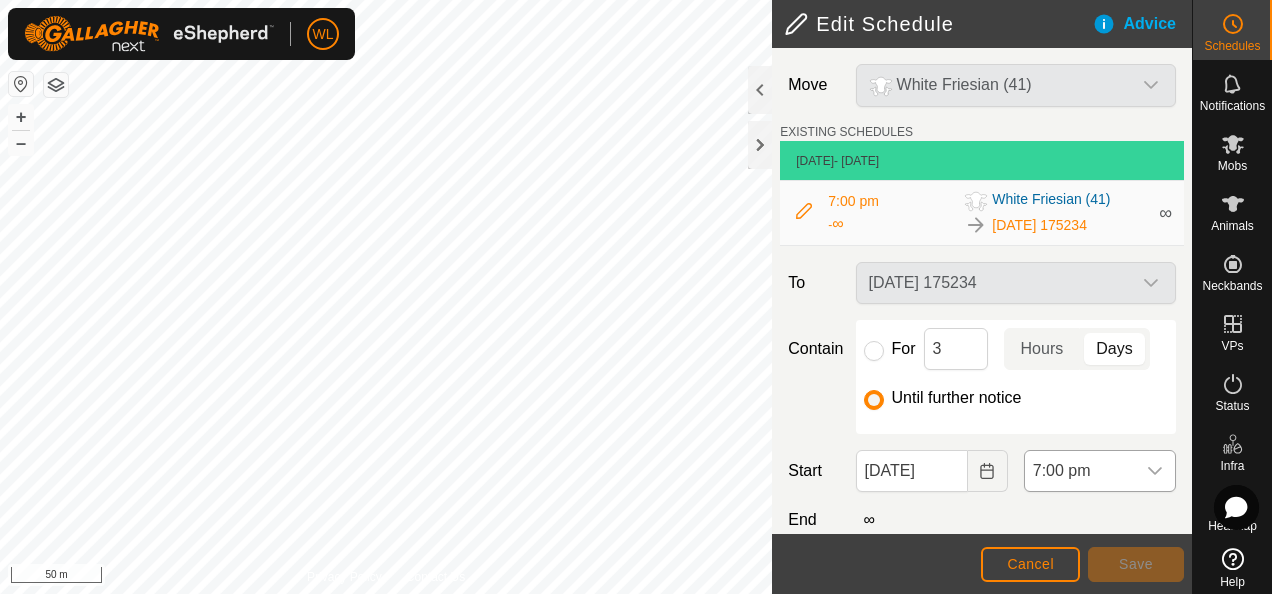 click on "7:00 pm" at bounding box center [1080, 471] 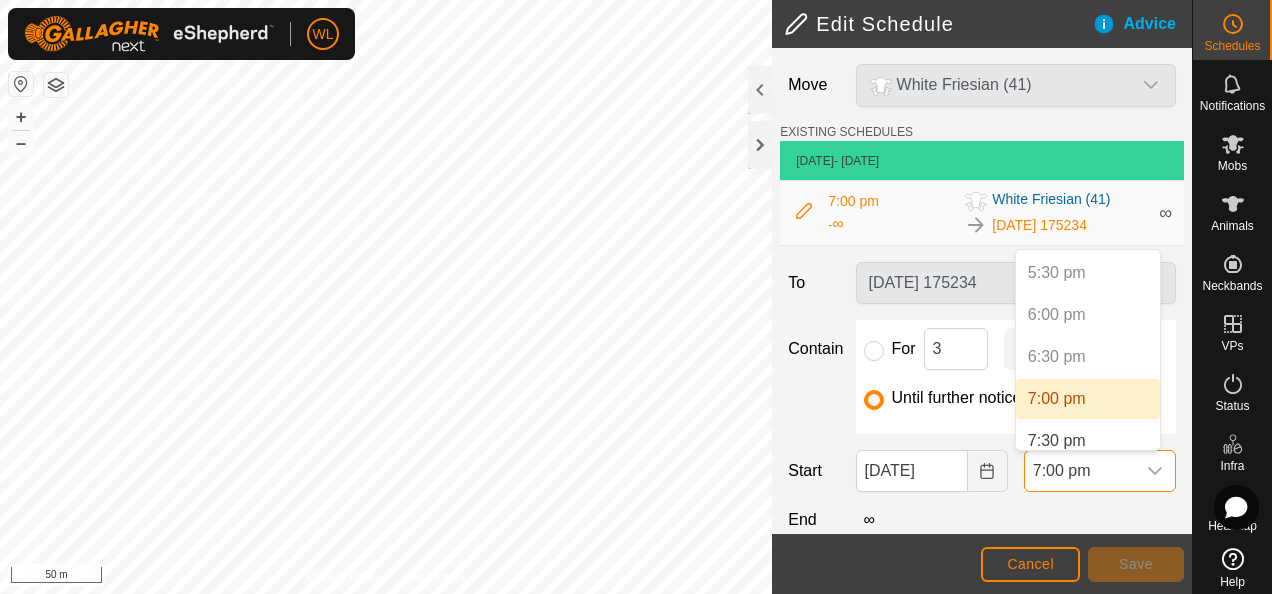scroll, scrollTop: 1468, scrollLeft: 0, axis: vertical 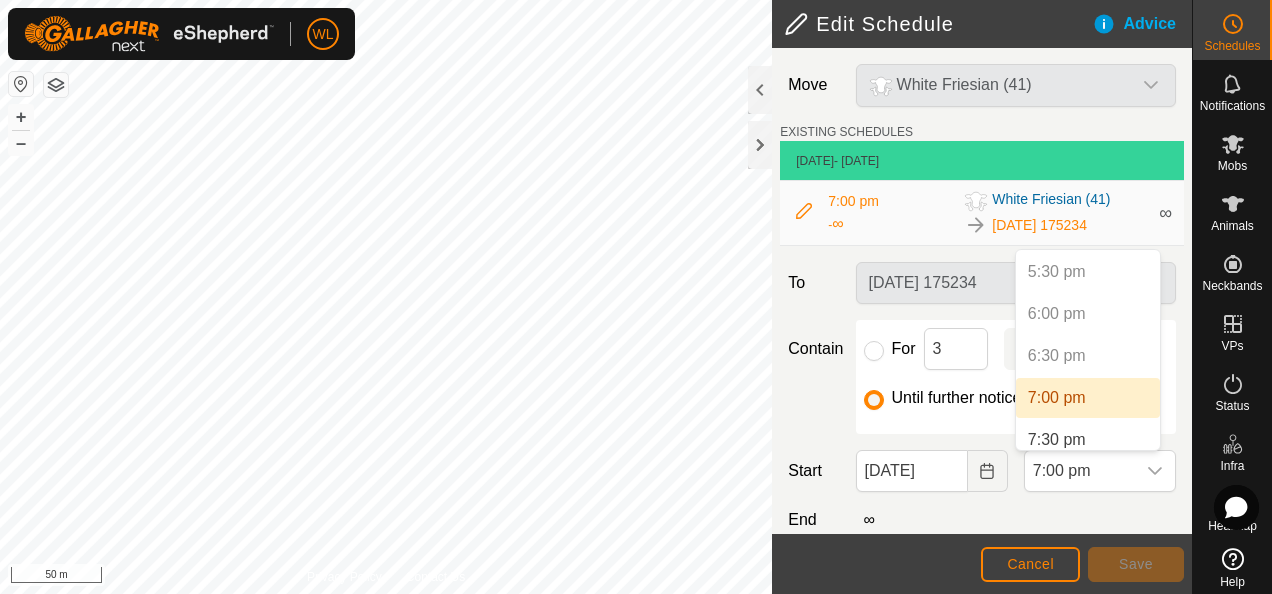 click on "6:30 pm" at bounding box center (1088, 356) 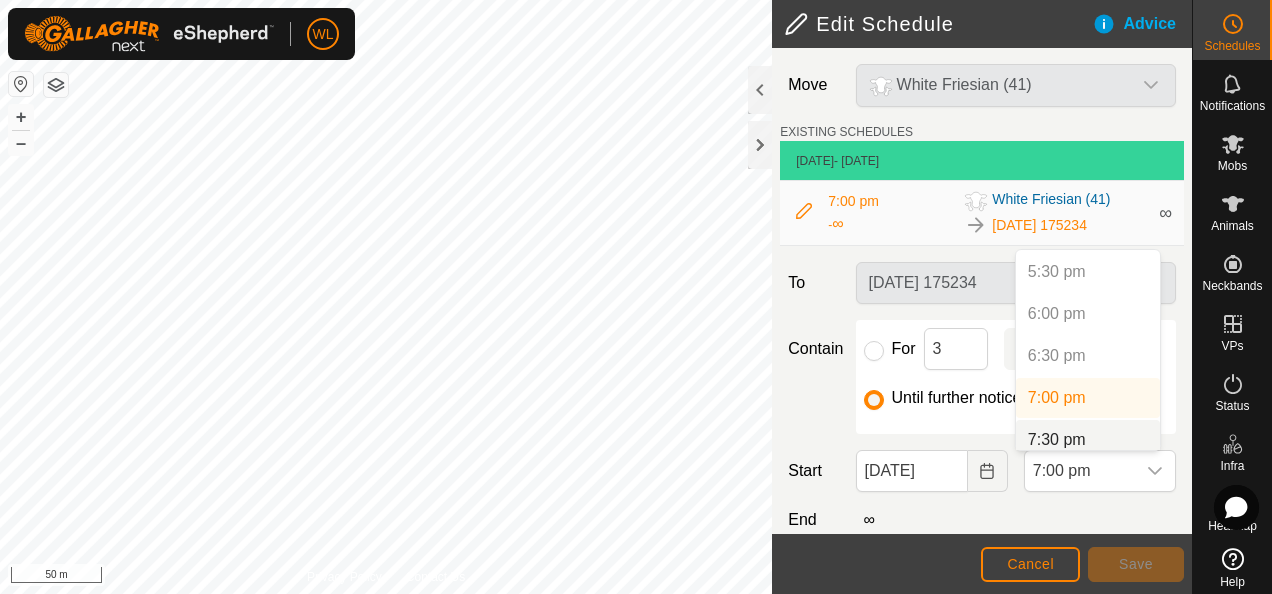 scroll, scrollTop: 1478, scrollLeft: 0, axis: vertical 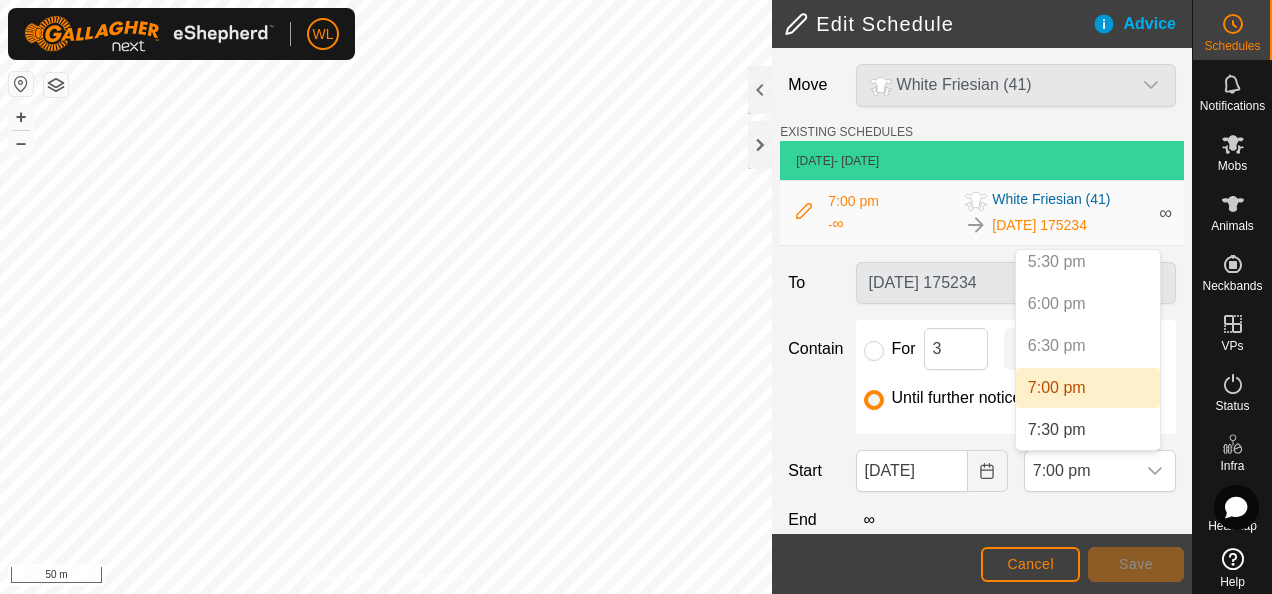 click on "7:00 pm" at bounding box center (1088, 388) 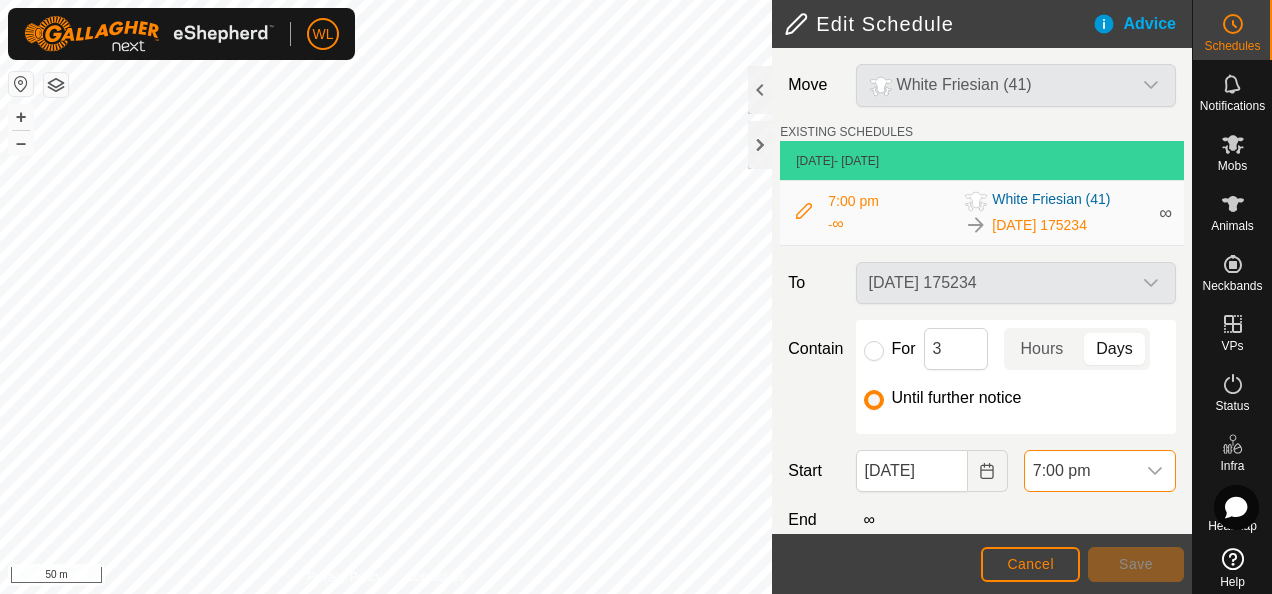 scroll, scrollTop: 27, scrollLeft: 0, axis: vertical 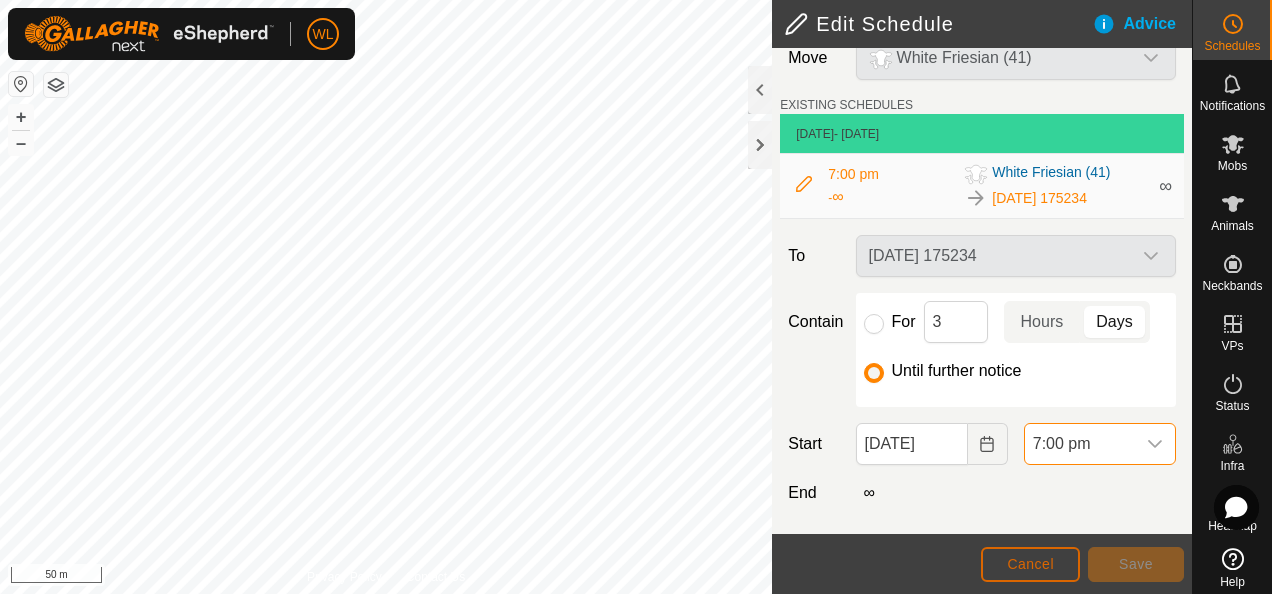 click on "Cancel" 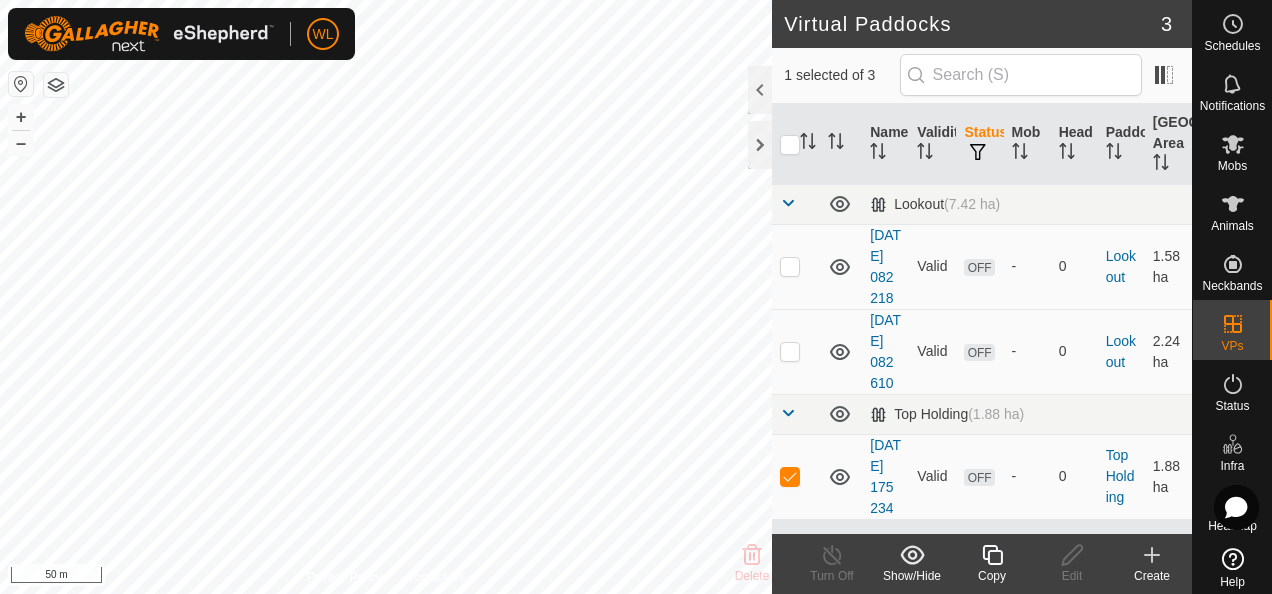 scroll, scrollTop: 109, scrollLeft: 0, axis: vertical 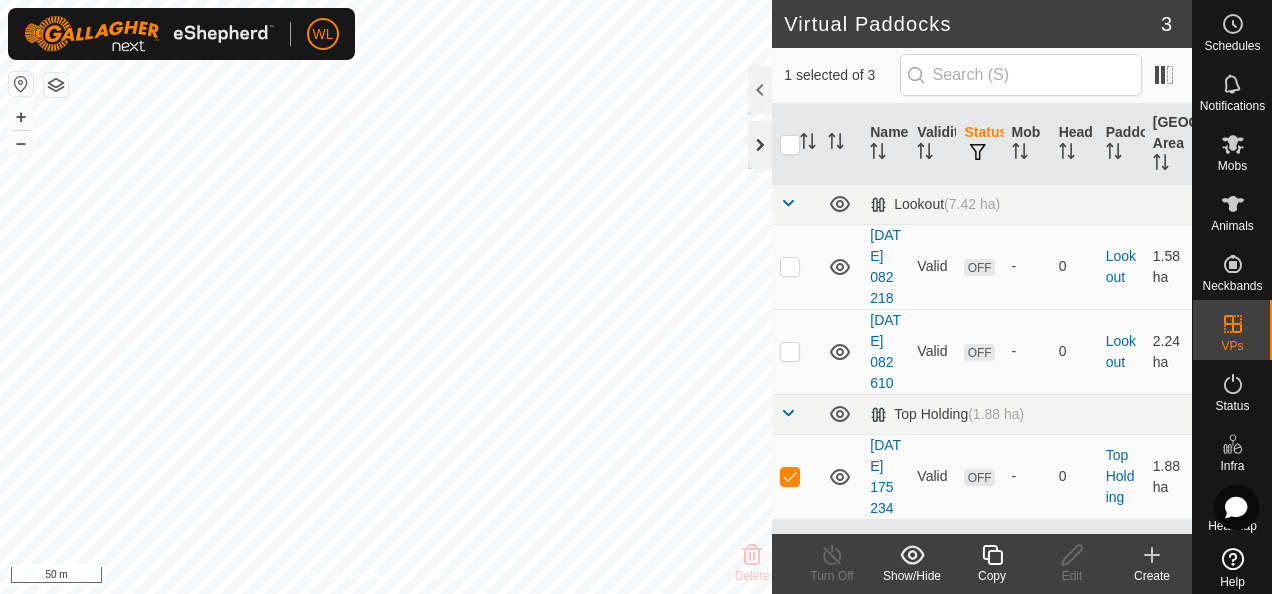 click 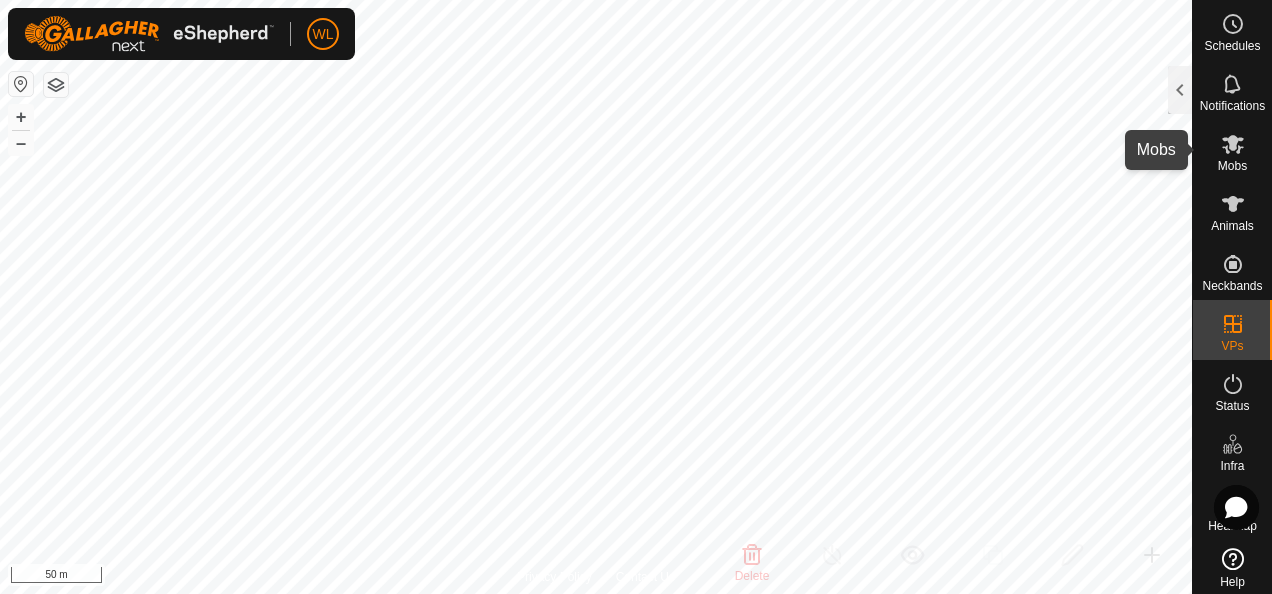 click 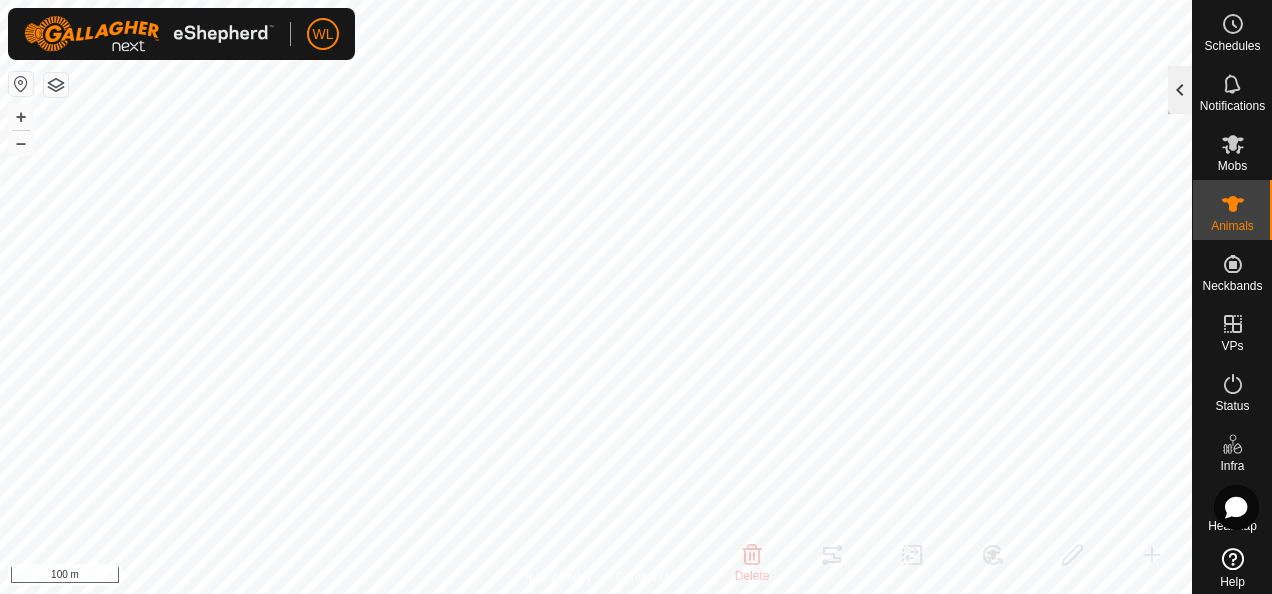 click 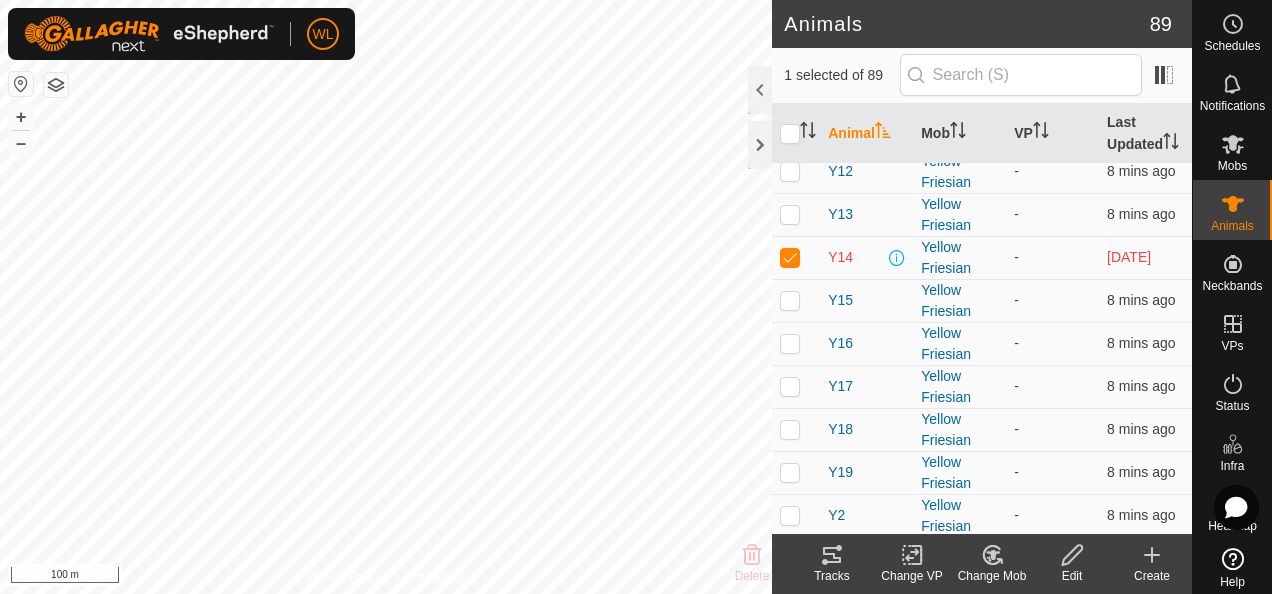 scroll, scrollTop: 1903, scrollLeft: 0, axis: vertical 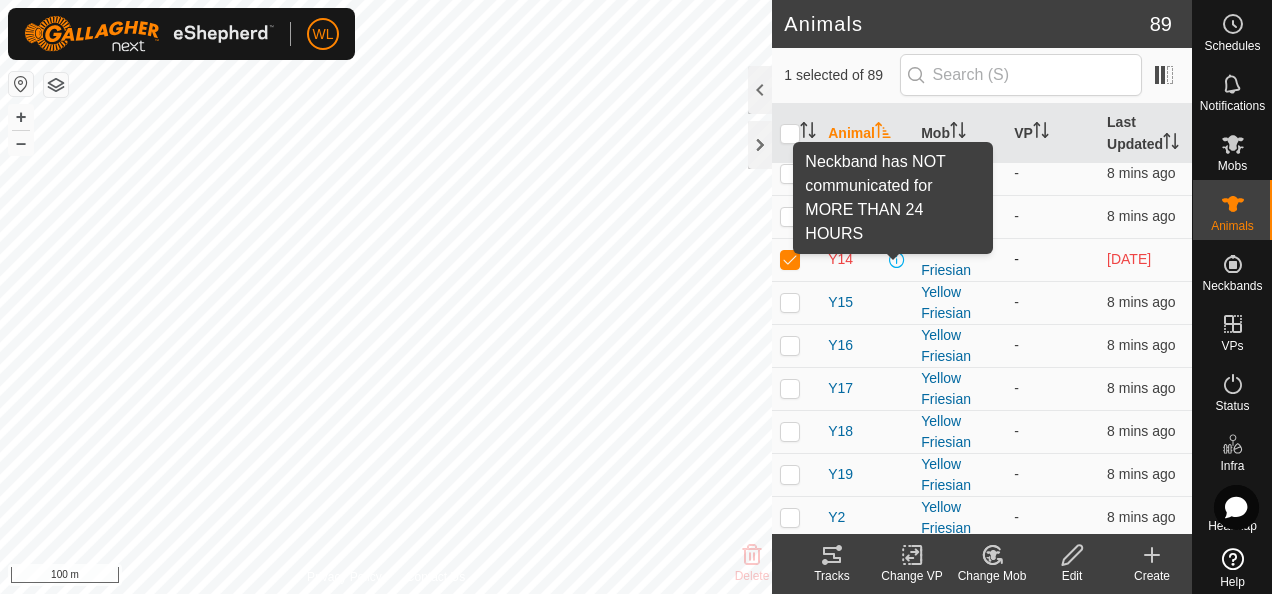 click at bounding box center (897, 260) 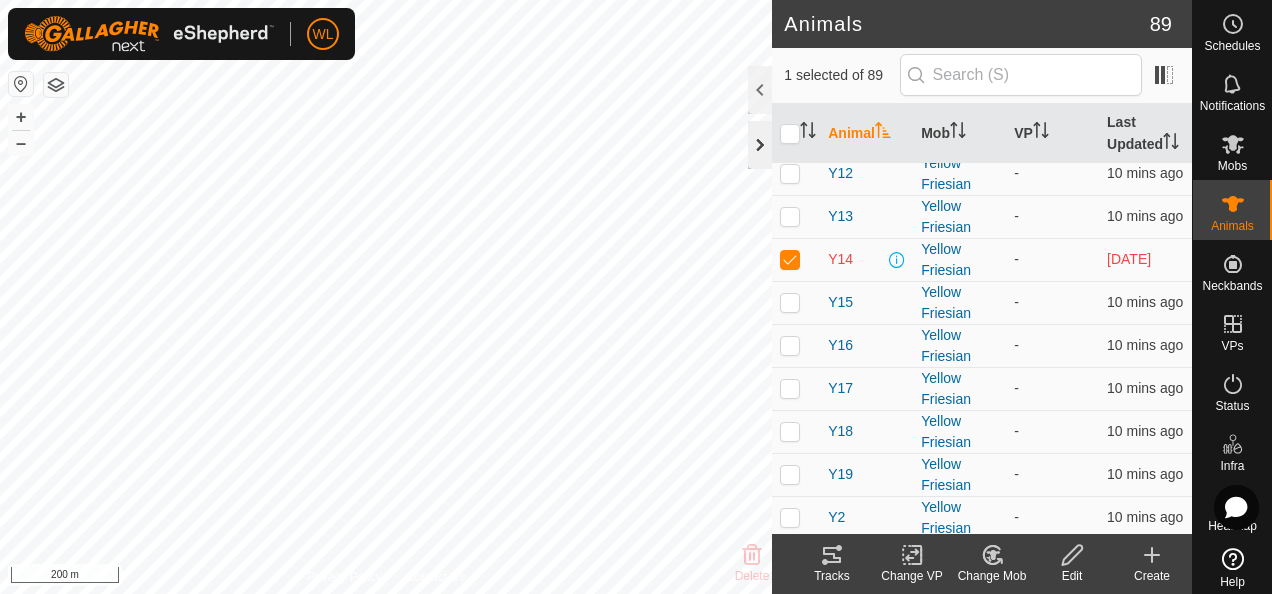 click 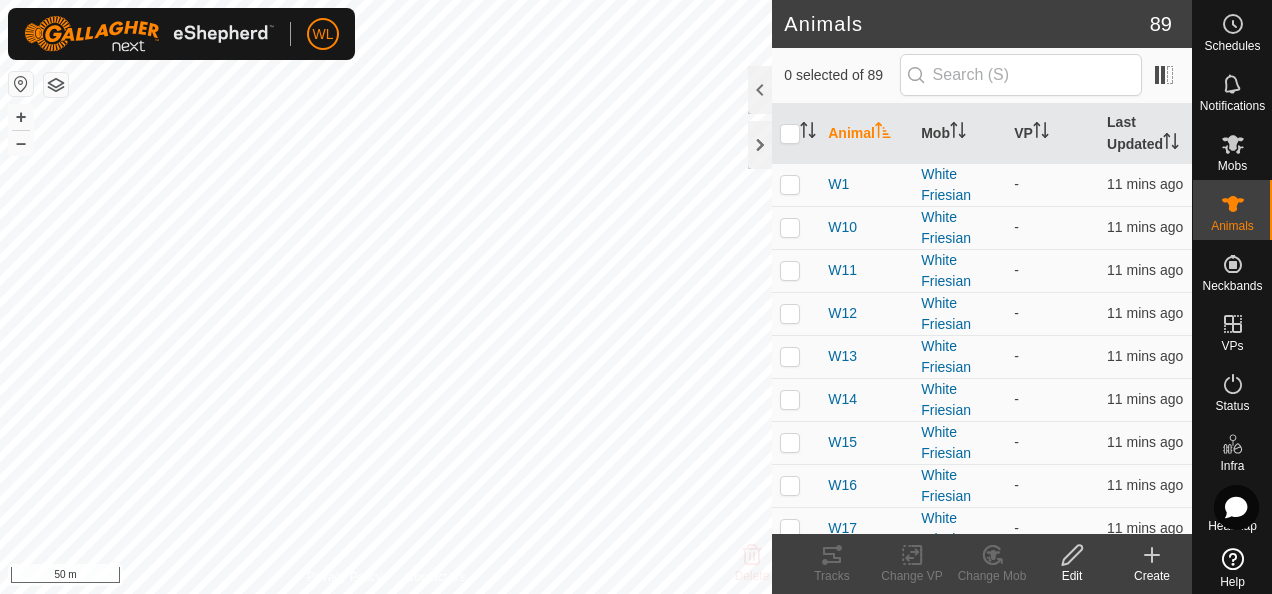 checkbox on "true" 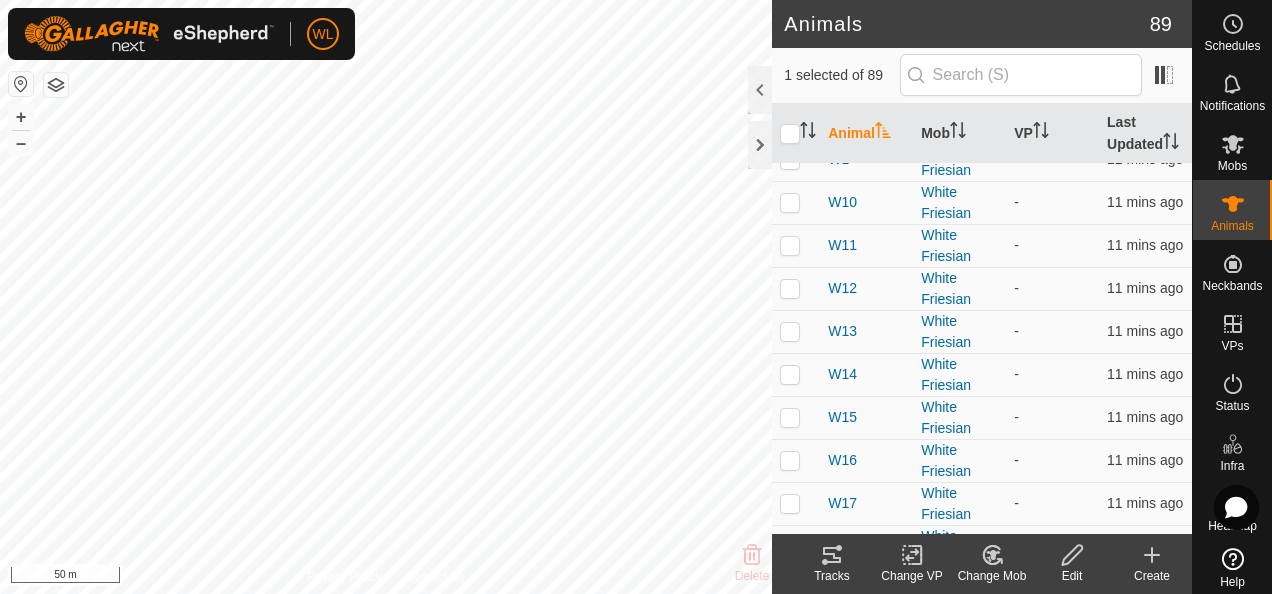 scroll, scrollTop: 17, scrollLeft: 0, axis: vertical 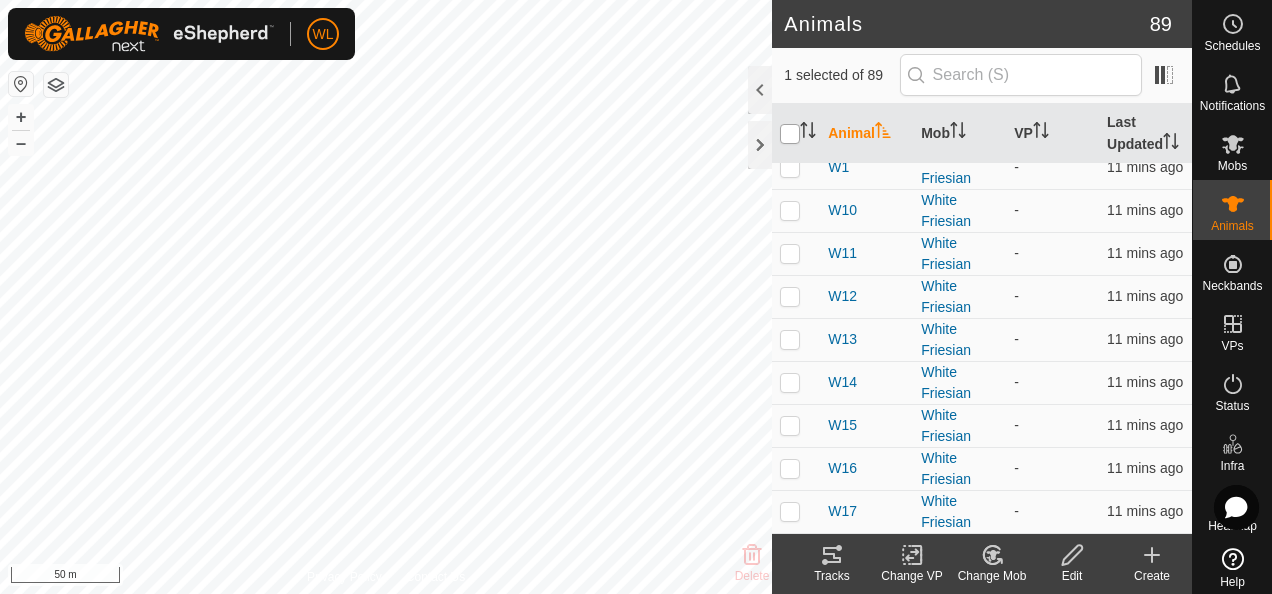 click at bounding box center (790, 134) 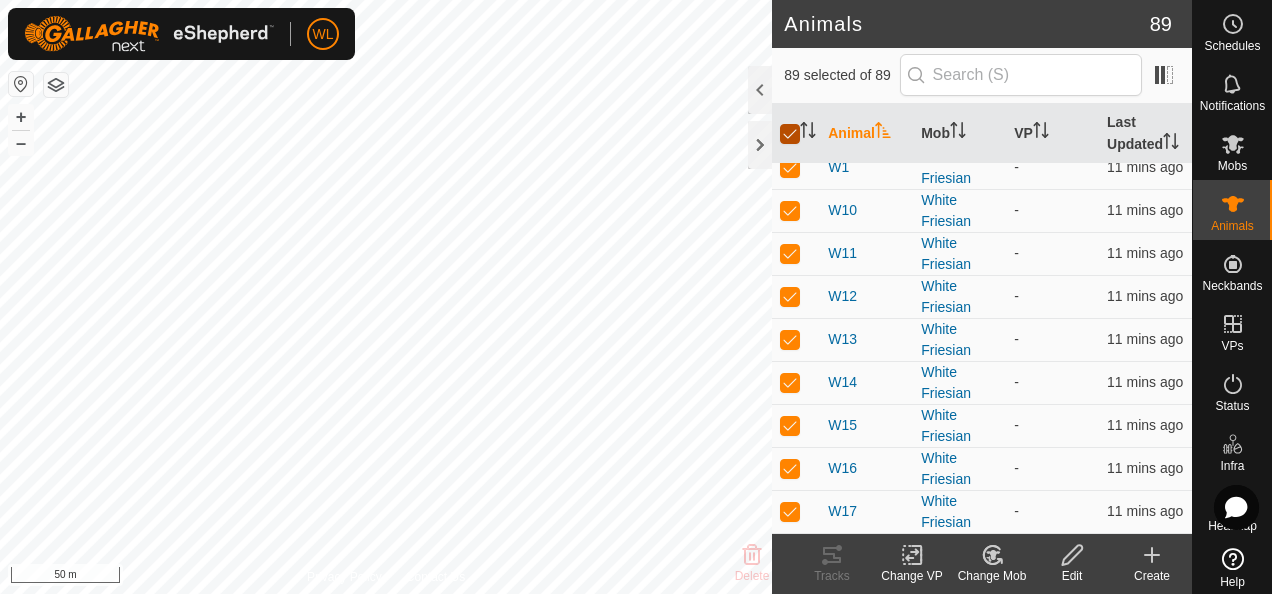 click at bounding box center (790, 134) 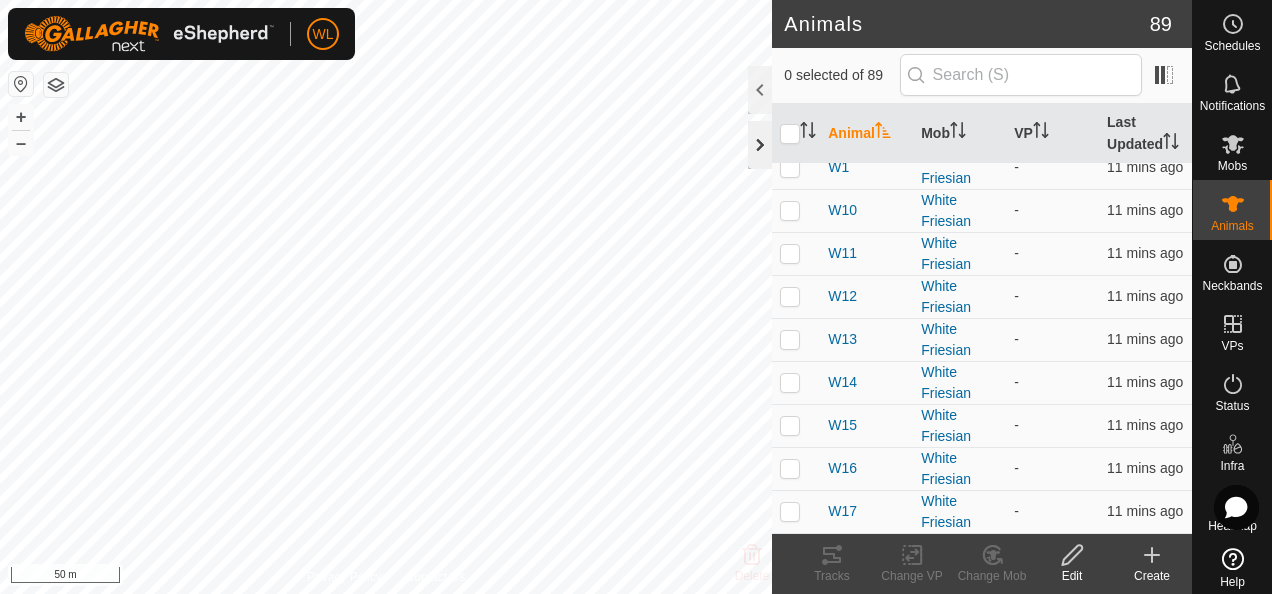 click 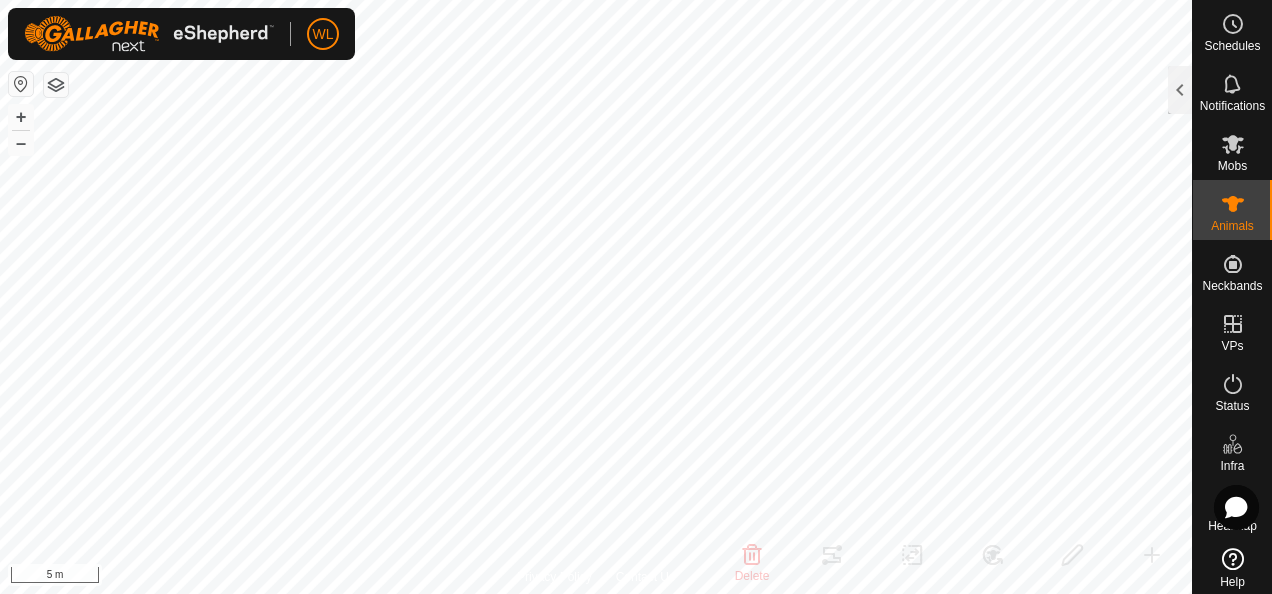 checkbox on "false" 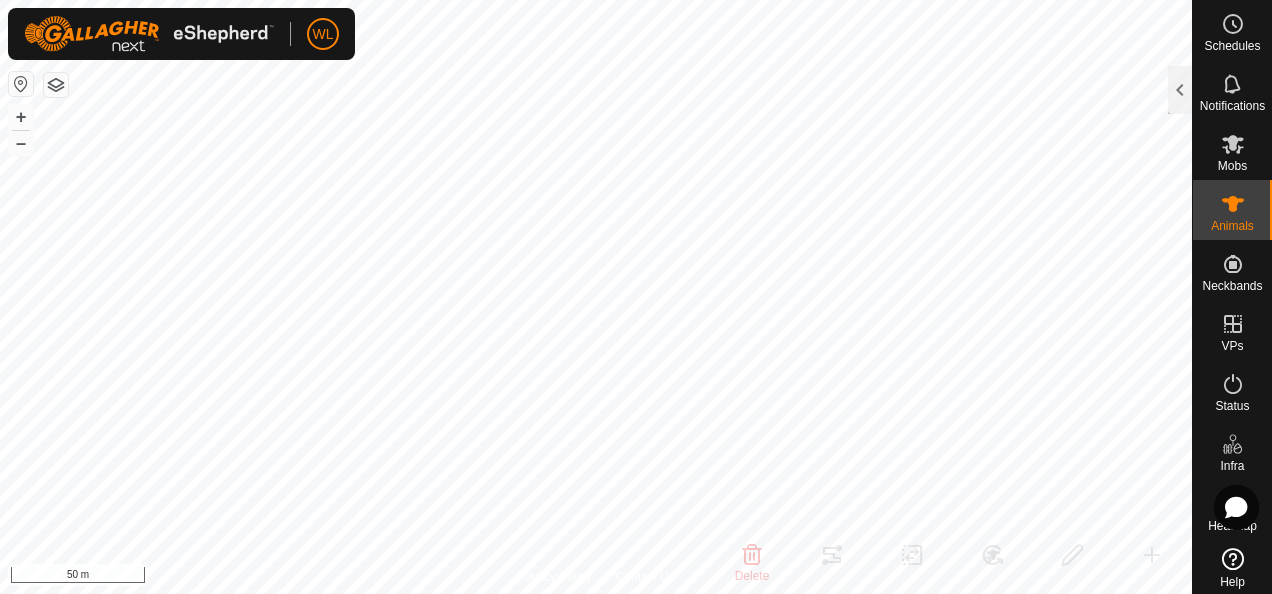 click on "WL Schedules Notifications Mobs Animals Neckbands VPs Status Infra Heatmap Help Animals 89  1 selected of 89   Animal   Mob   VP   Last Updated   W1   White Friesian   -  13 mins ago  W10   White Friesian   -  13 mins ago  W11   White Friesian   -  13 mins ago  W12   White Friesian   -  13 mins ago  W13   White Friesian   -  13 mins ago  W14   White Friesian   -  13 mins ago  W15   White Friesian   -  13 mins ago  W16   White Friesian   -  13 mins ago  W17   White Friesian   -  13 mins ago  W18   White Friesian   -  13 mins ago  W19   White Friesian   -  13 mins ago  W2   White Friesian   -  13 mins ago  W20   White Friesian   -  13 mins ago  W21   White Friesian   -  13 mins ago  W22   White Friesian   -  13 mins ago  W23   White Friesian   -  14 mins ago  W24   White Friesian   -  14 mins ago  W25   White Friesian   -  14 mins ago  W26   White Friesian   -  13 mins ago  W27   White Friesian   -  13 mins ago  W28   White Friesian   -  13 mins ago  W29   White Friesian   -  13 mins ago  W3  -  W30" at bounding box center [636, 297] 